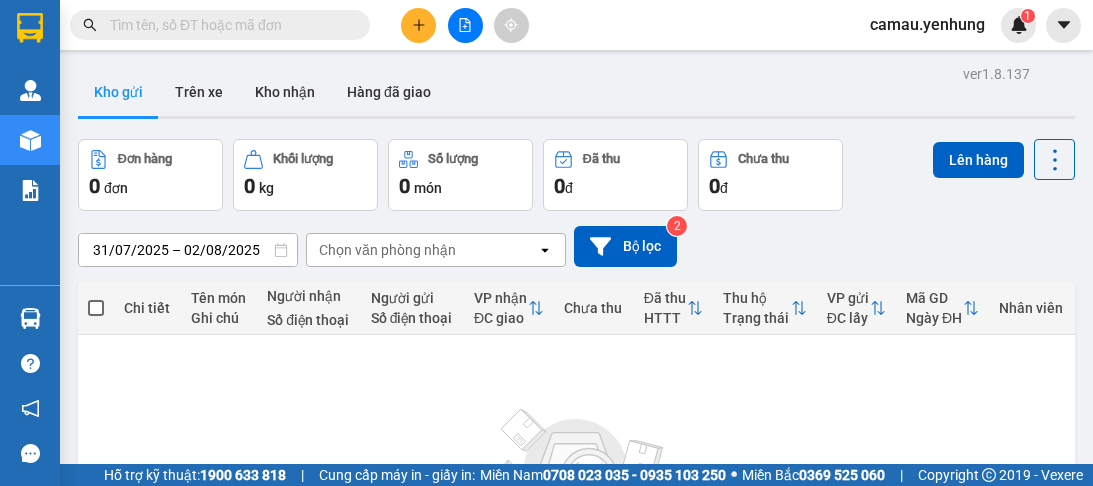 scroll, scrollTop: 0, scrollLeft: 0, axis: both 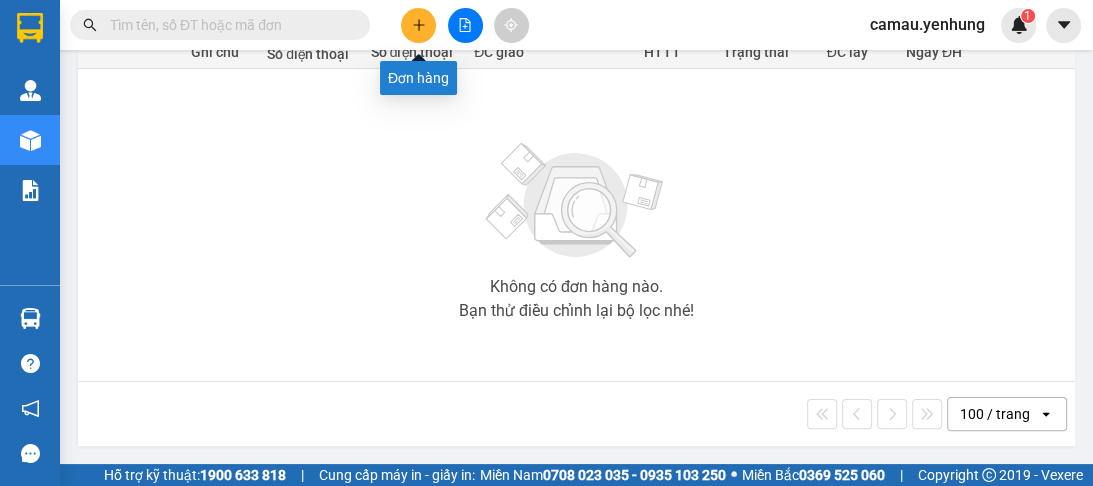 click at bounding box center (418, 25) 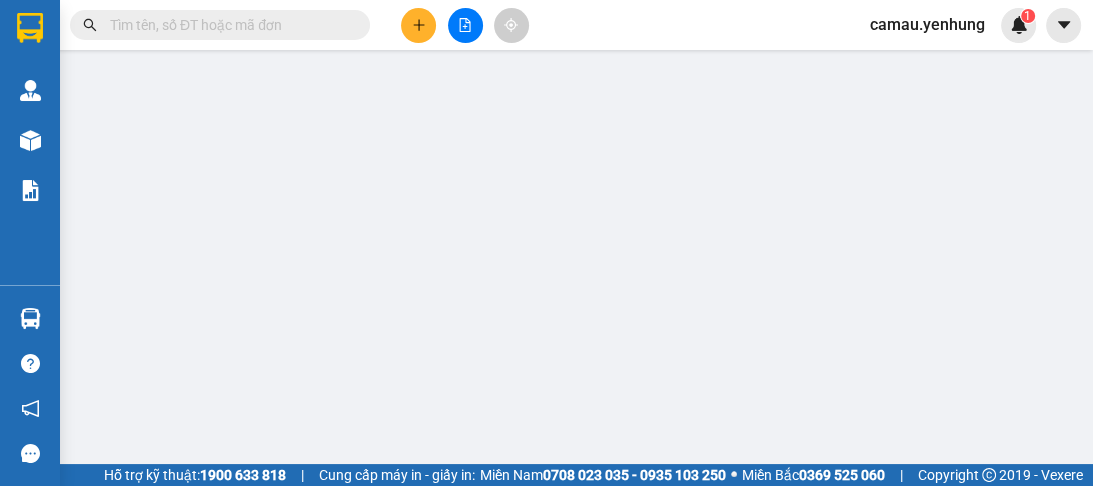 scroll, scrollTop: 0, scrollLeft: 0, axis: both 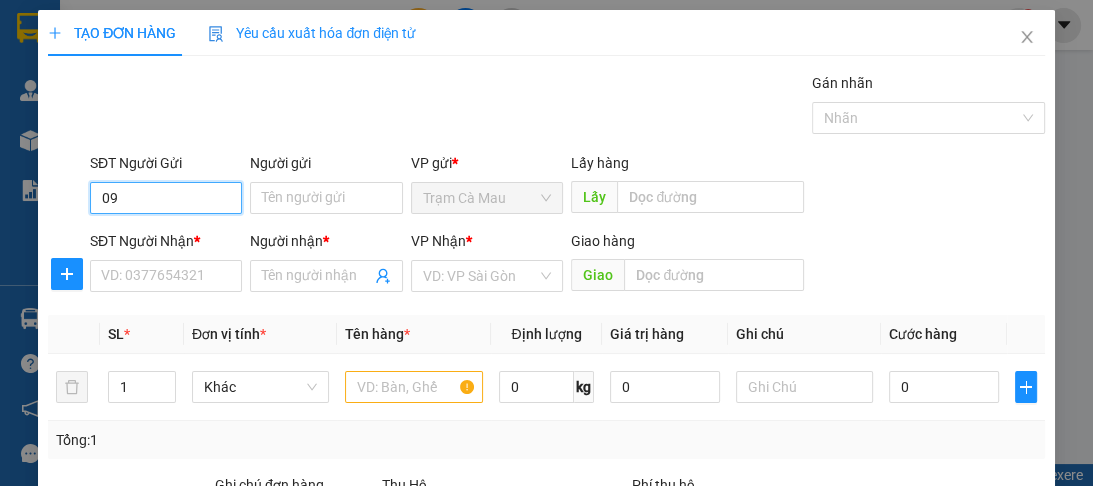 type on "0" 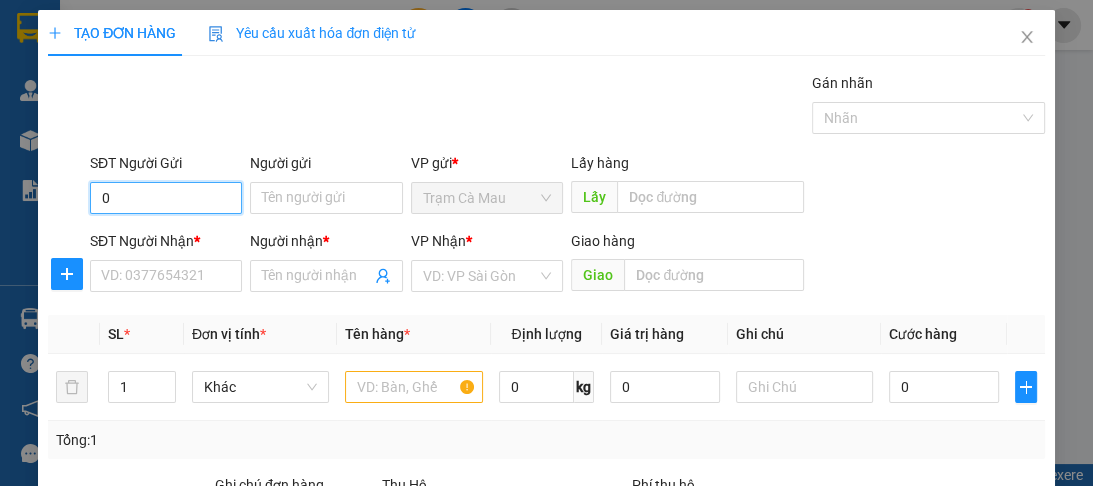 type 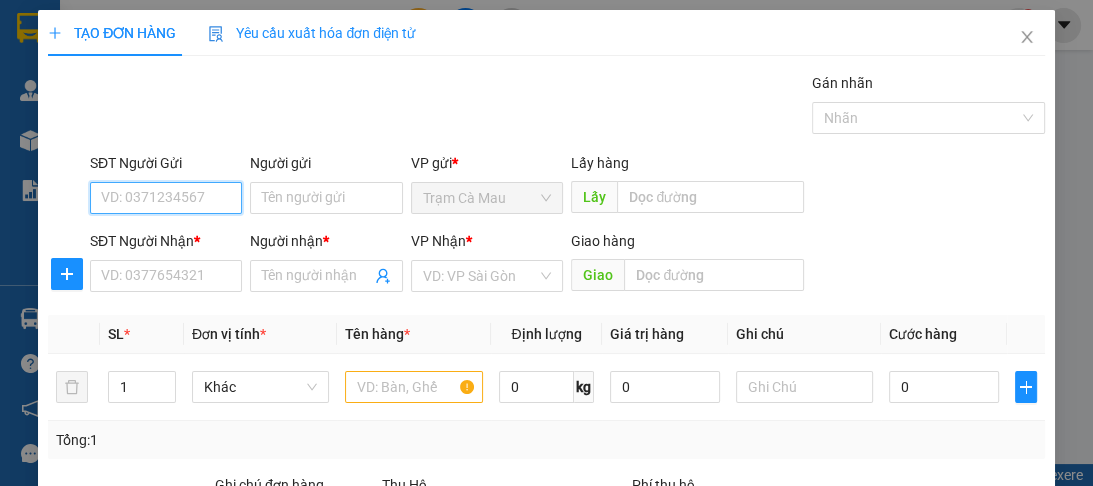 scroll, scrollTop: 240, scrollLeft: 0, axis: vertical 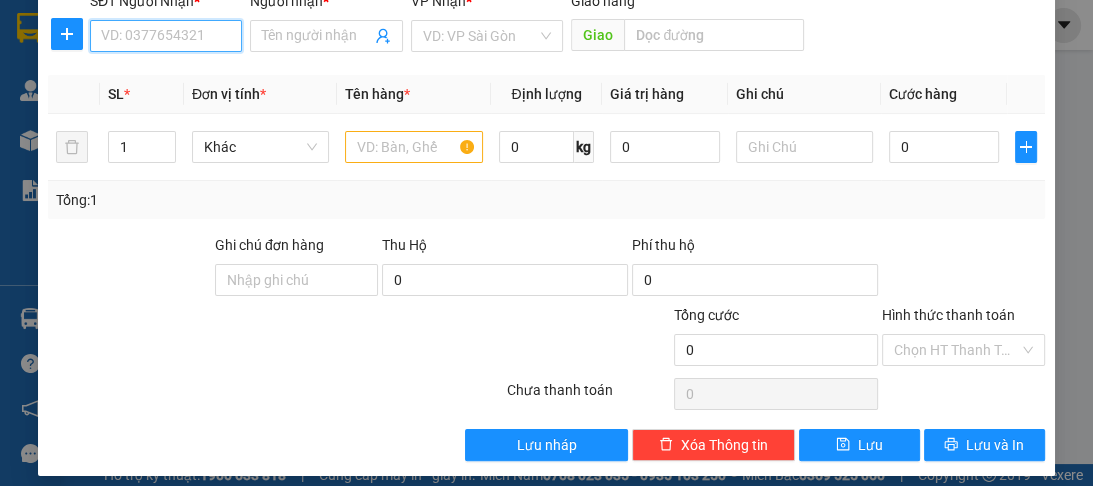 click on "SĐT Người Nhận  *" at bounding box center (166, 36) 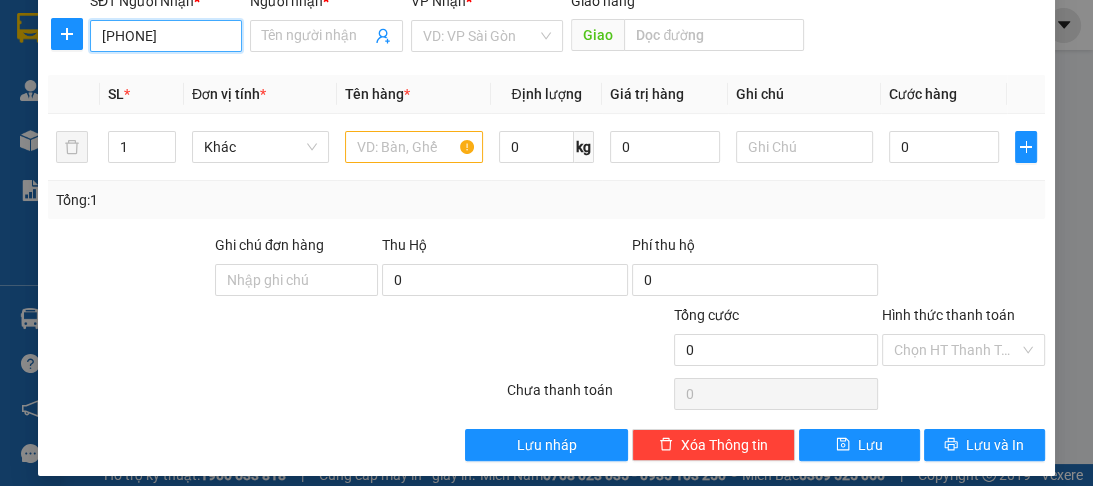 click on "0908587655" at bounding box center (166, 36) 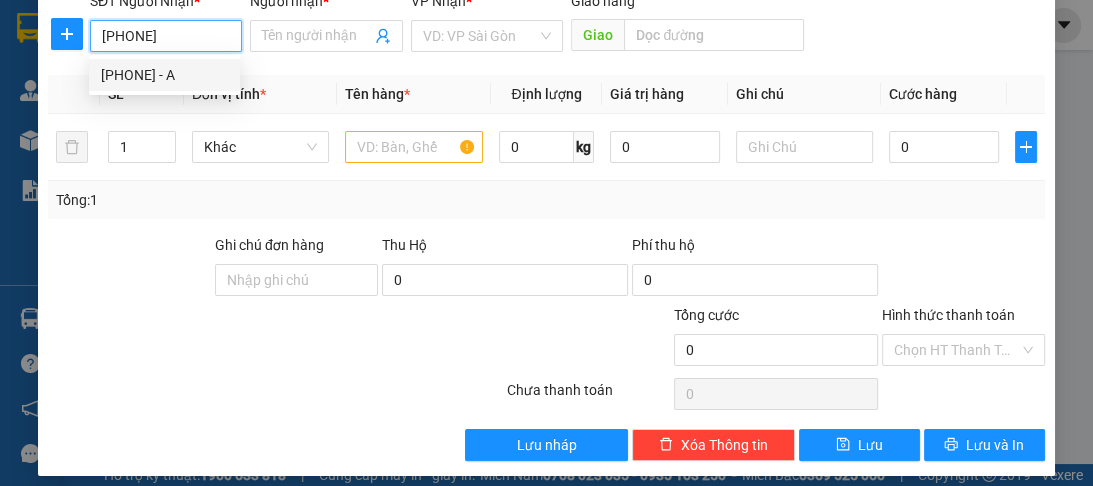 click on "0908586855 - A" at bounding box center [164, 75] 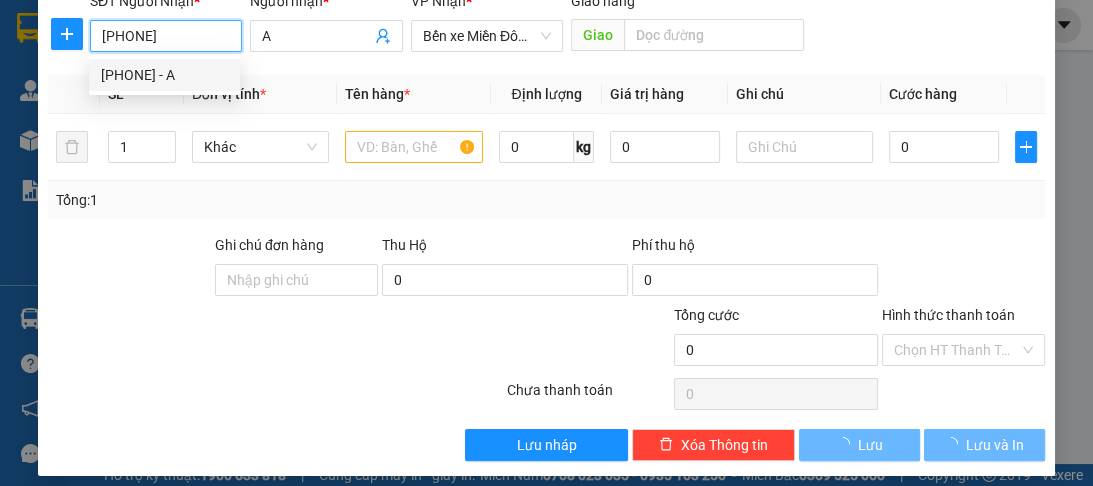 type on "100.000" 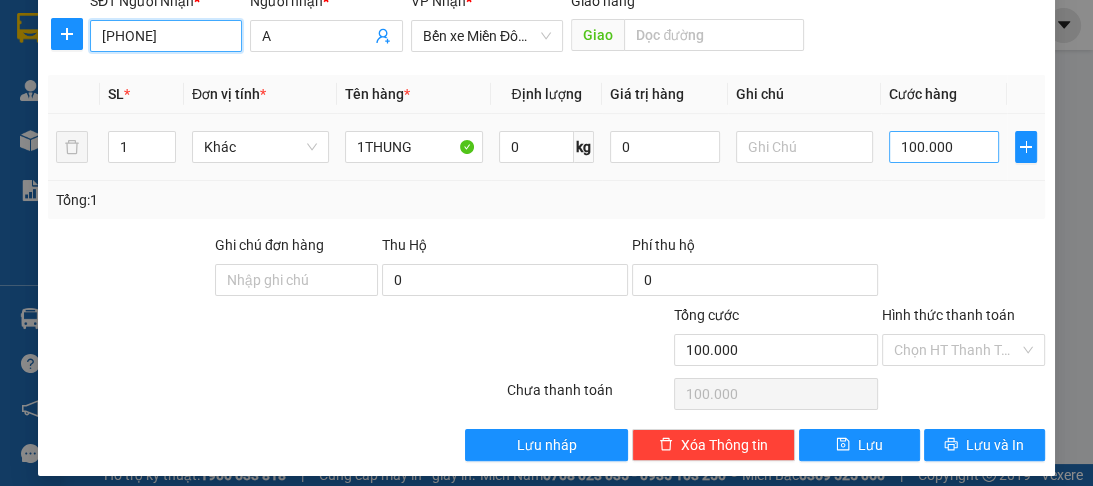 type on "[PHONE]" 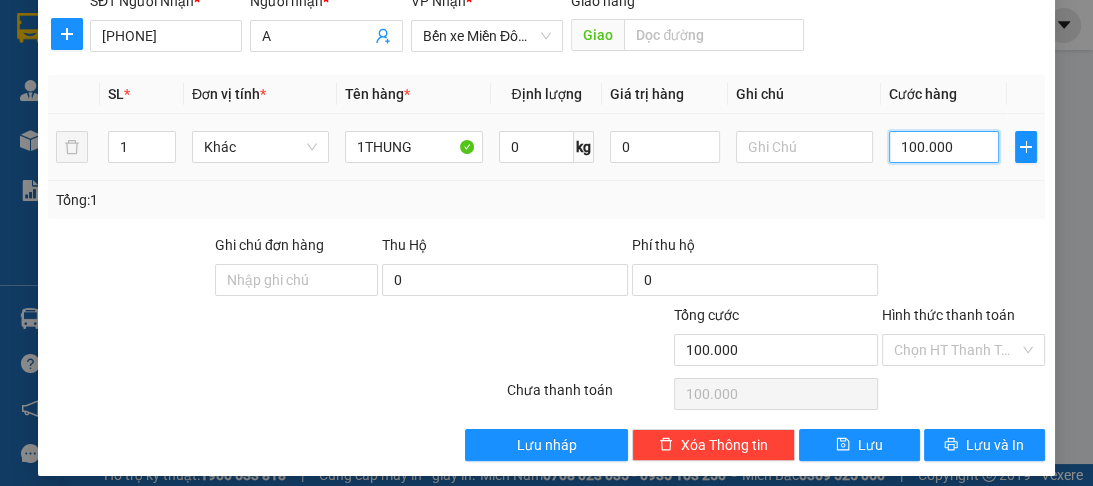 click on "100.000" at bounding box center (944, 147) 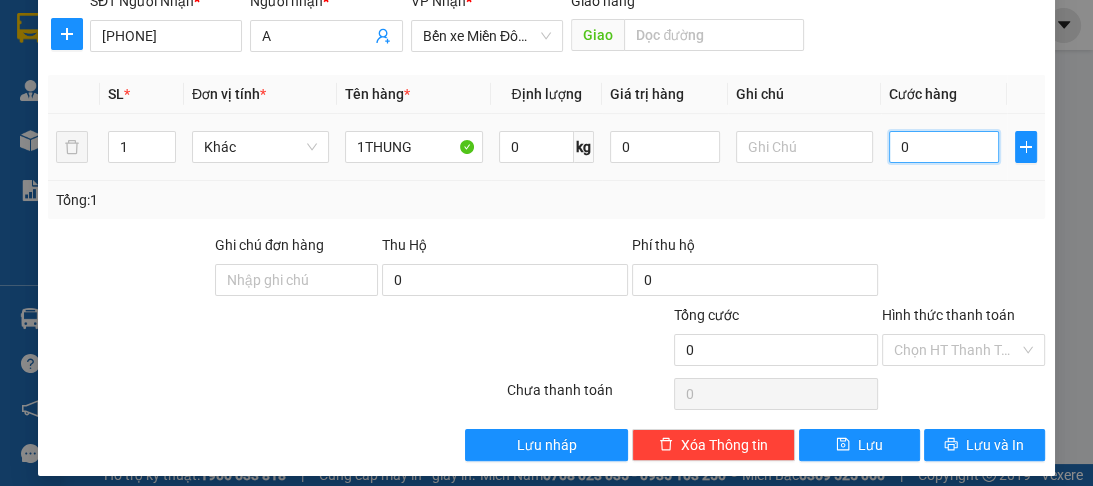 type on "1" 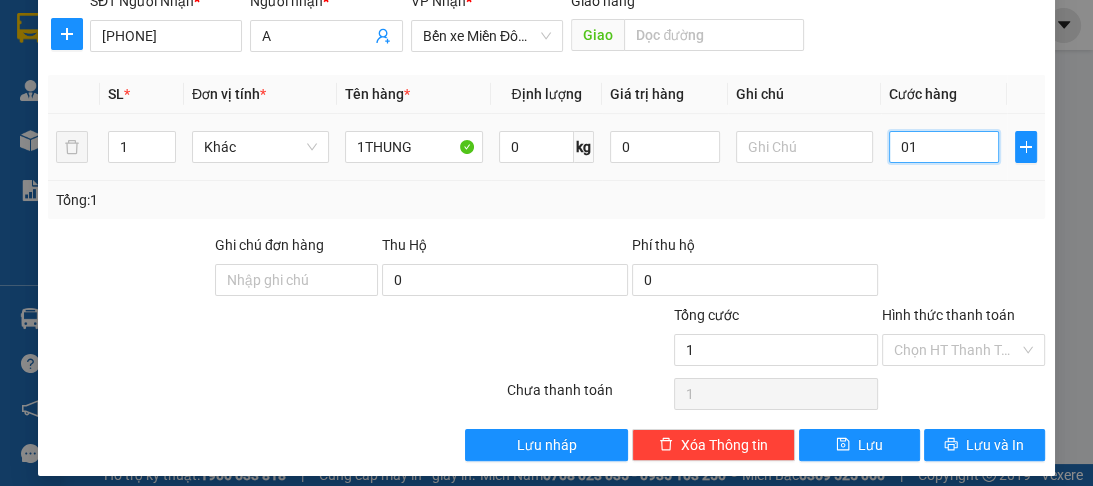 type on "15" 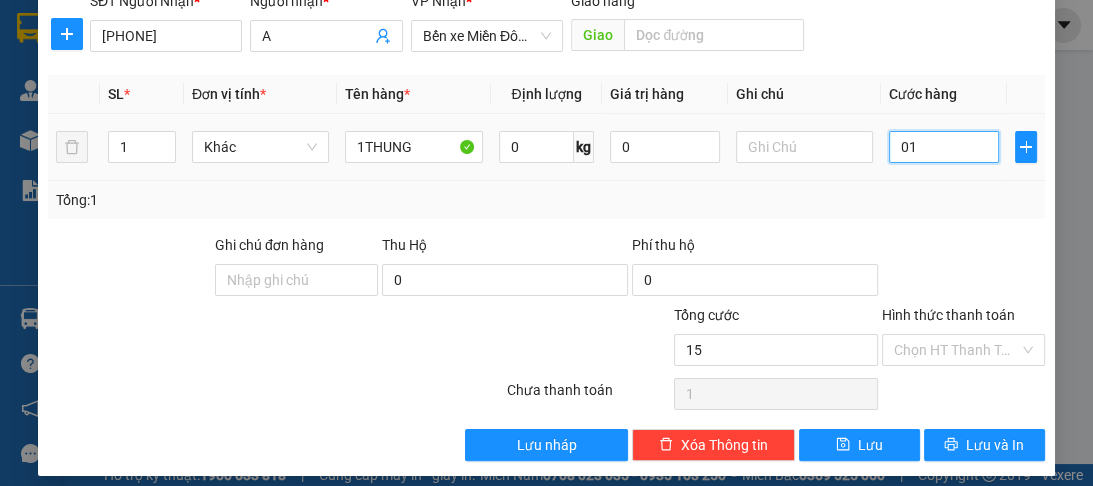 type on "15" 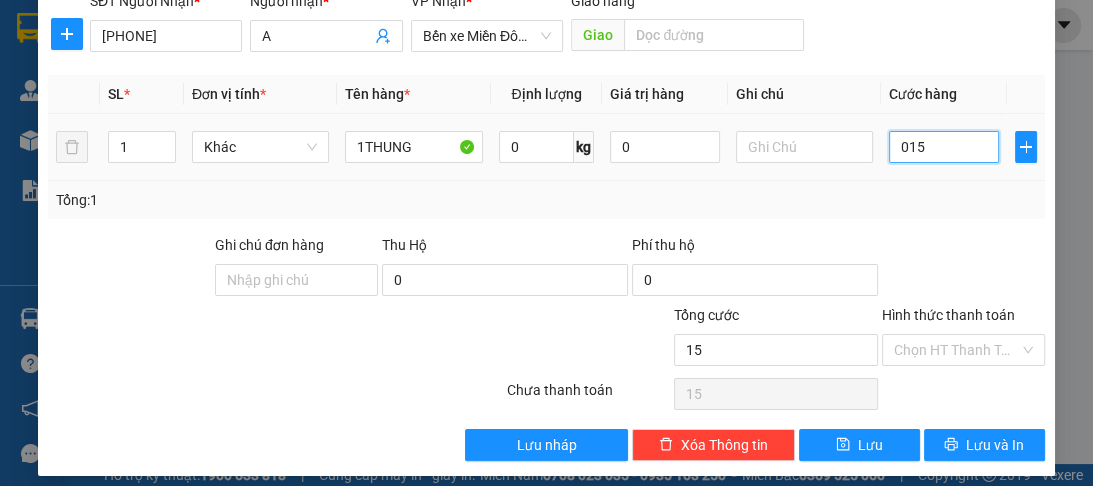 type on "150" 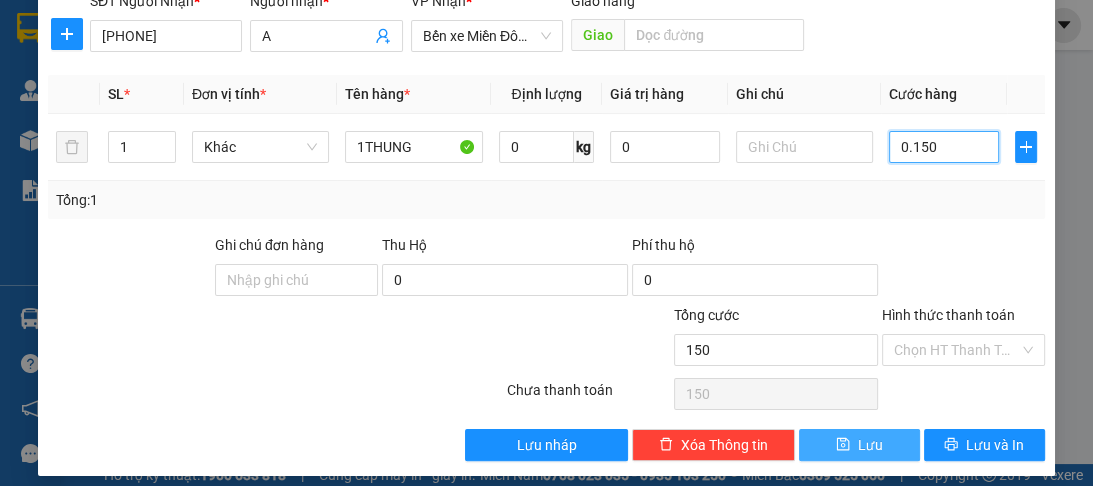 type on "0.150" 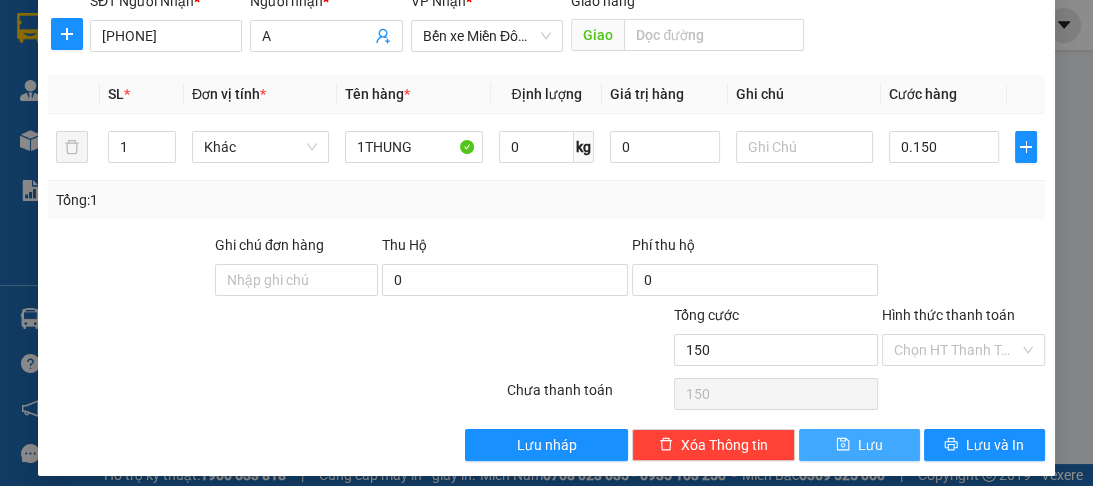 type on "150.000" 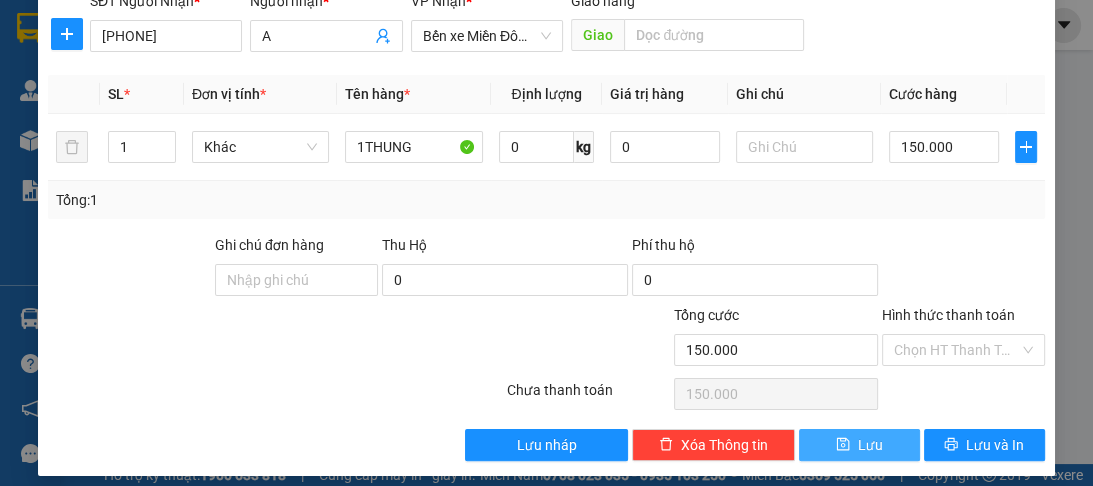 click on "Lưu" at bounding box center (859, 445) 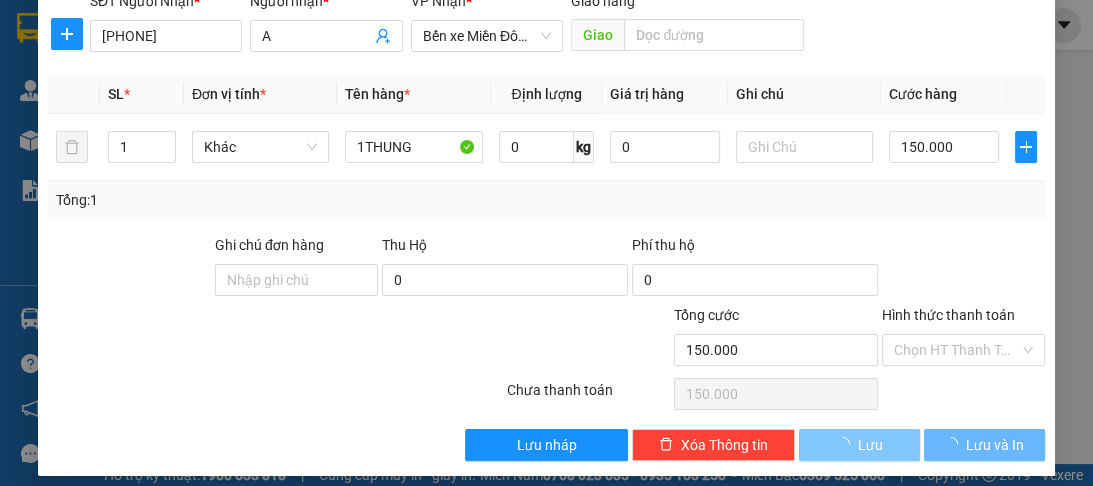 type 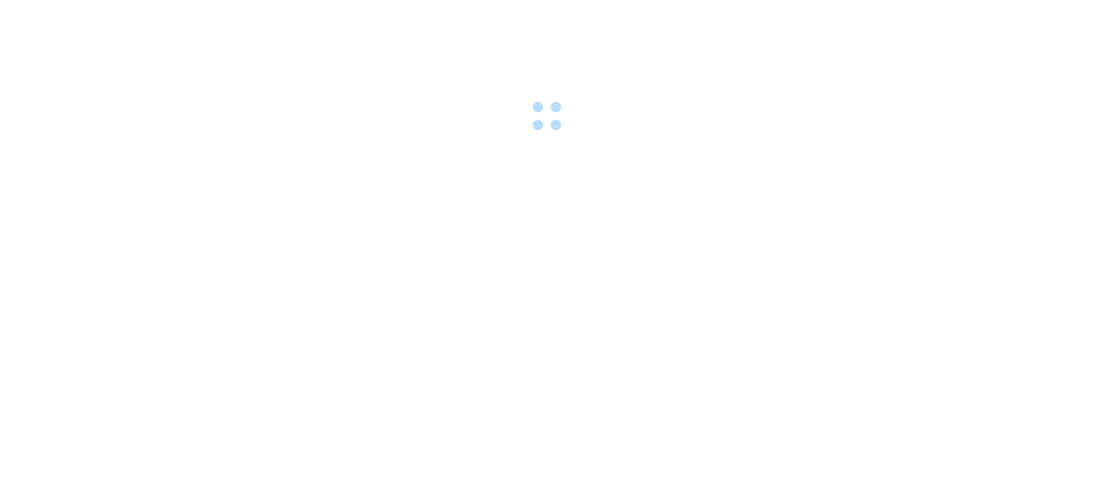 scroll, scrollTop: 0, scrollLeft: 0, axis: both 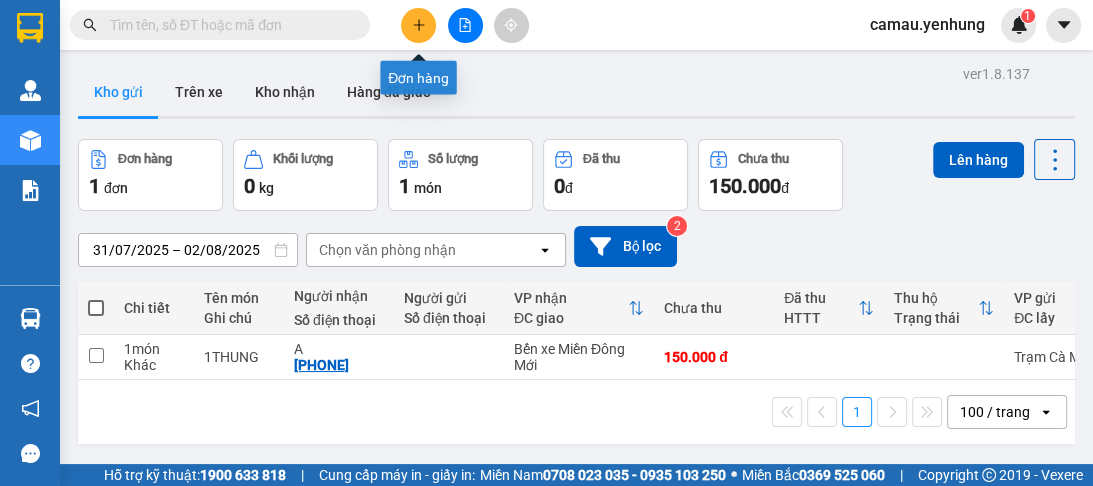 click at bounding box center (418, 25) 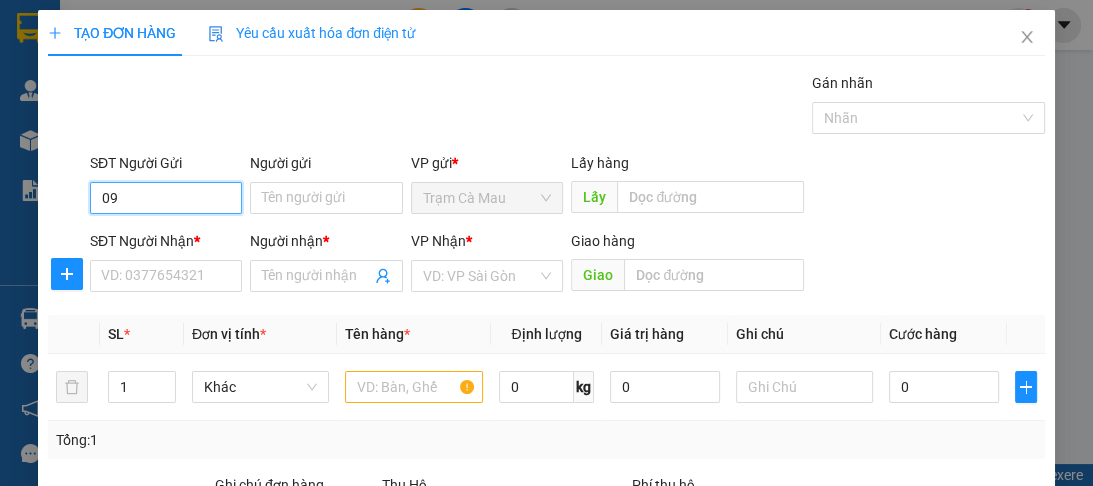 type on "0" 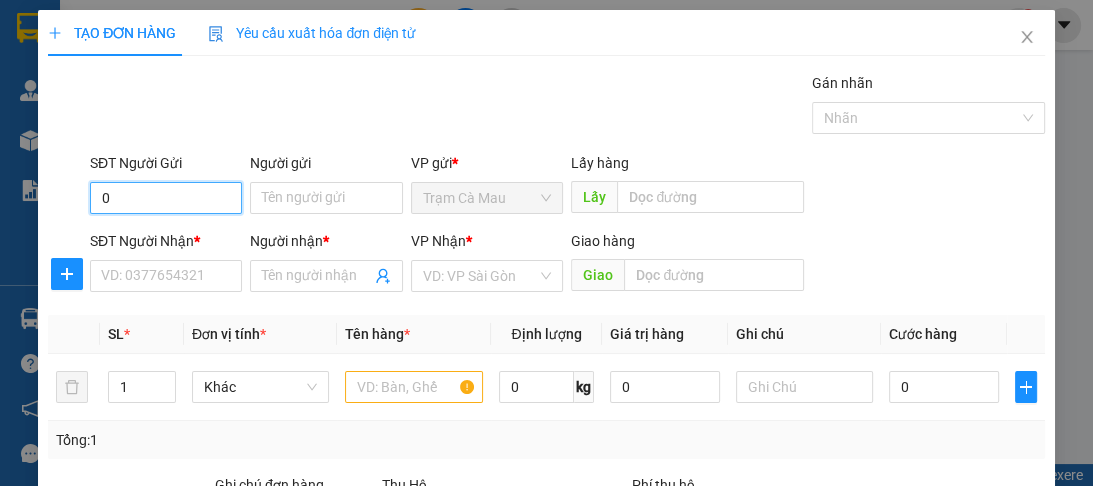type 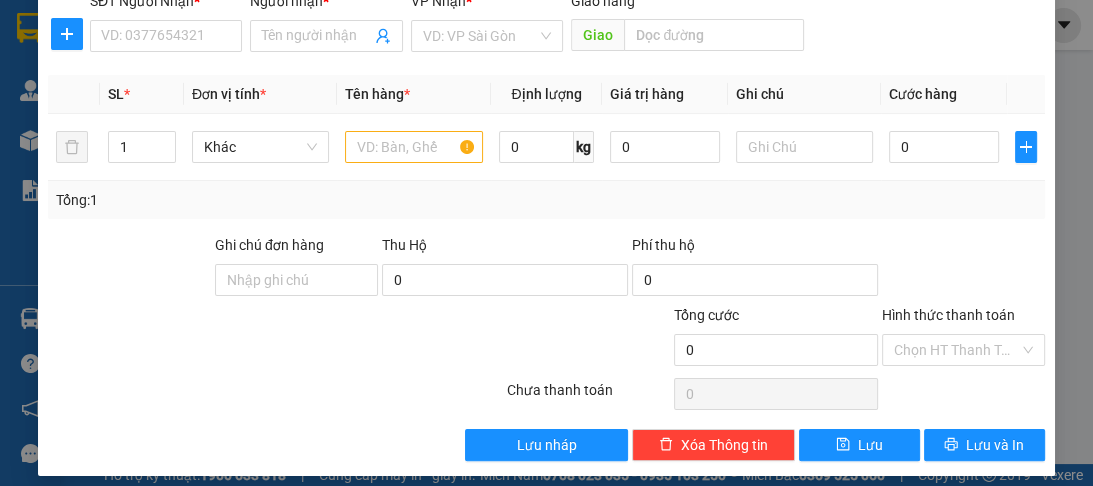 scroll, scrollTop: 252, scrollLeft: 0, axis: vertical 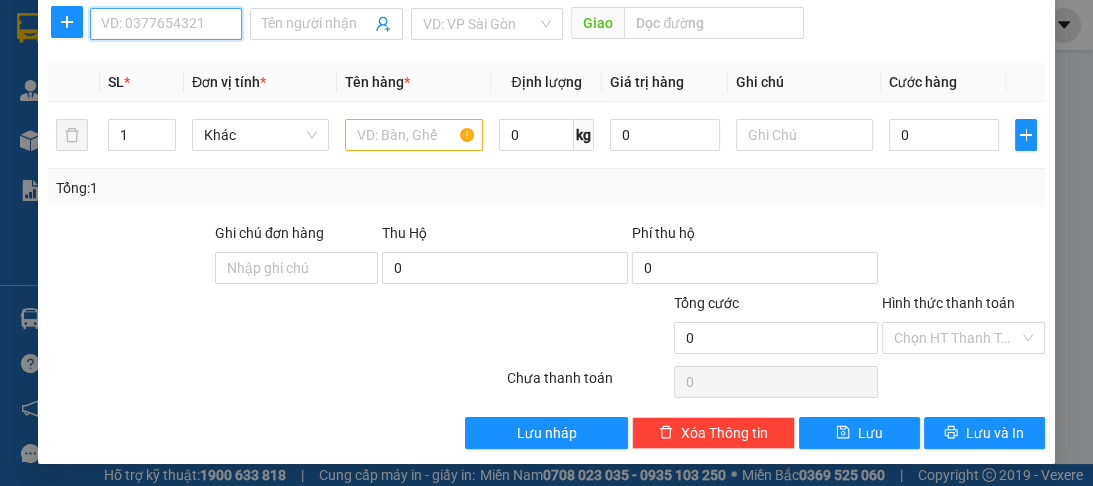 click on "SĐT Người Nhận  *" at bounding box center (166, 24) 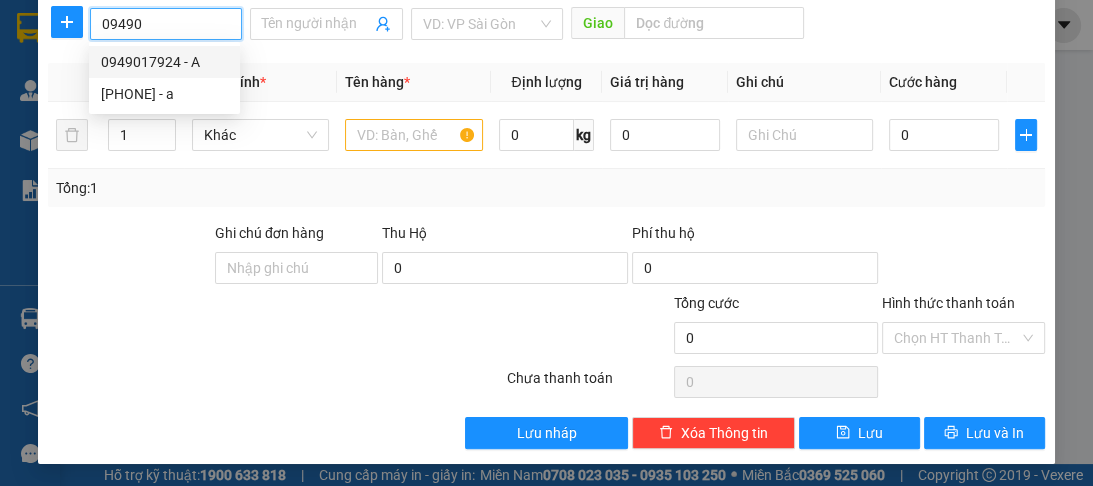 click on "0949017924 - A" at bounding box center (164, 62) 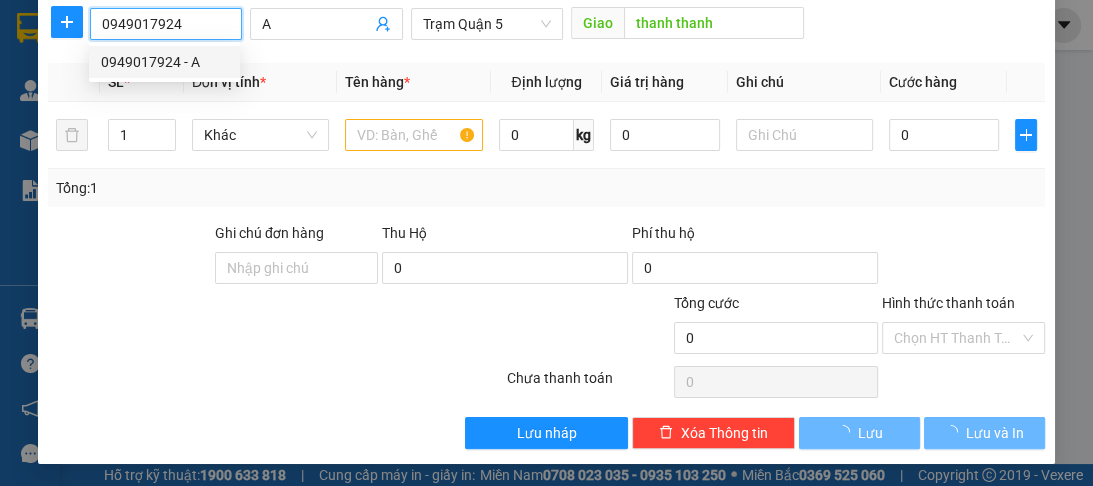 type on "60.000" 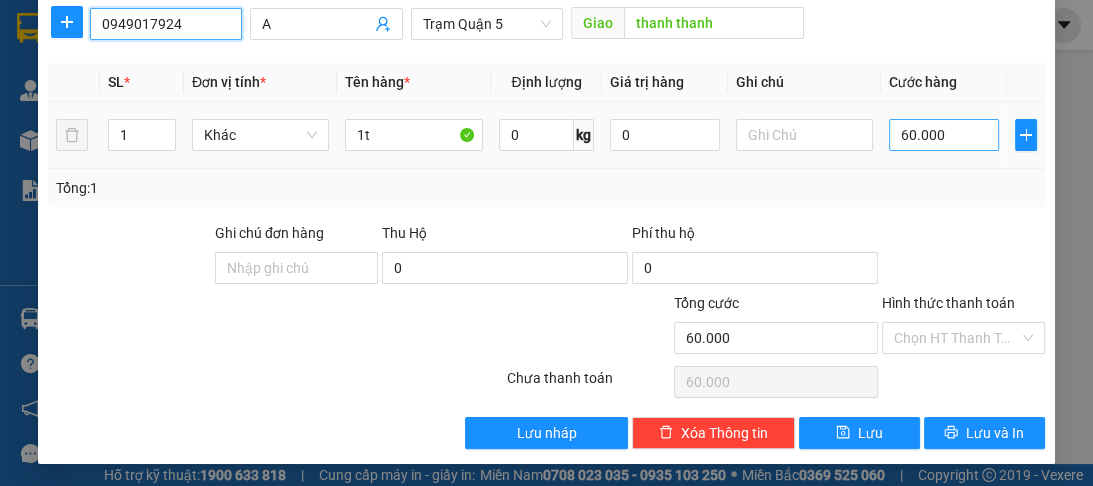 type on "0949017924" 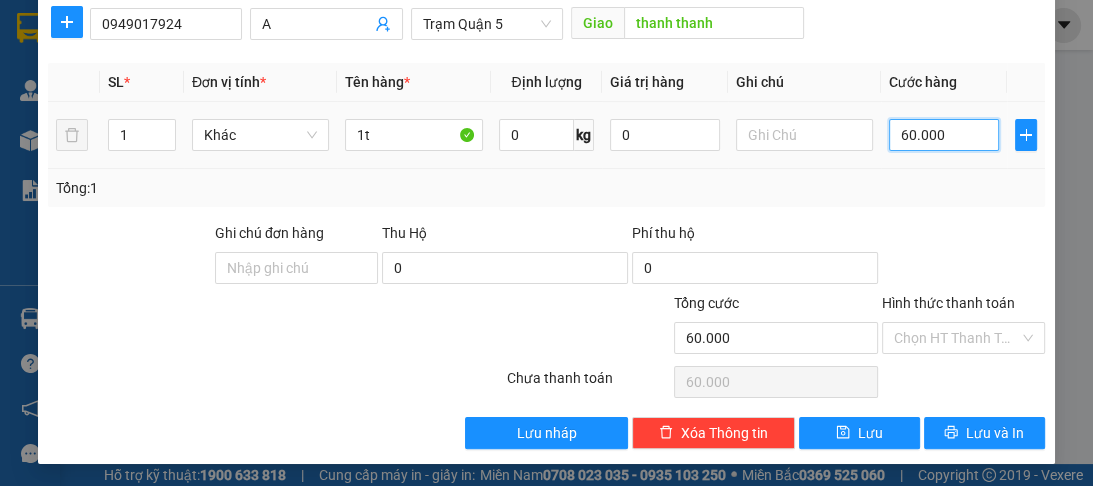 click on "60.000" at bounding box center [944, 135] 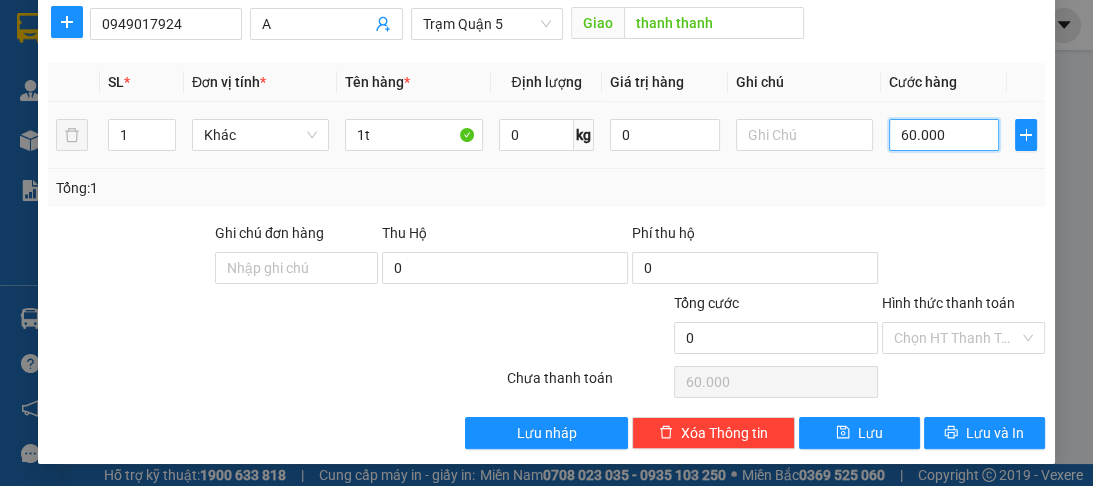 type on "0" 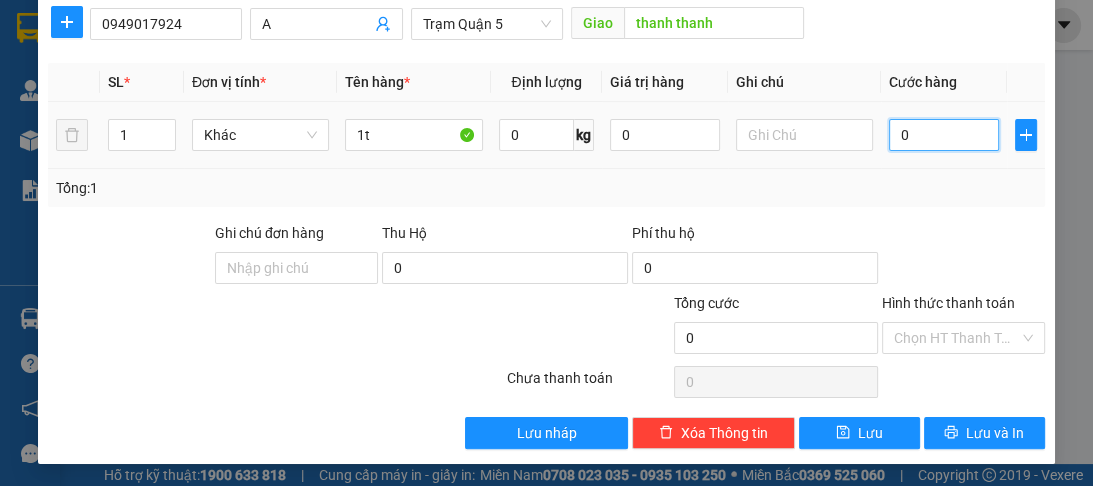 type on "0" 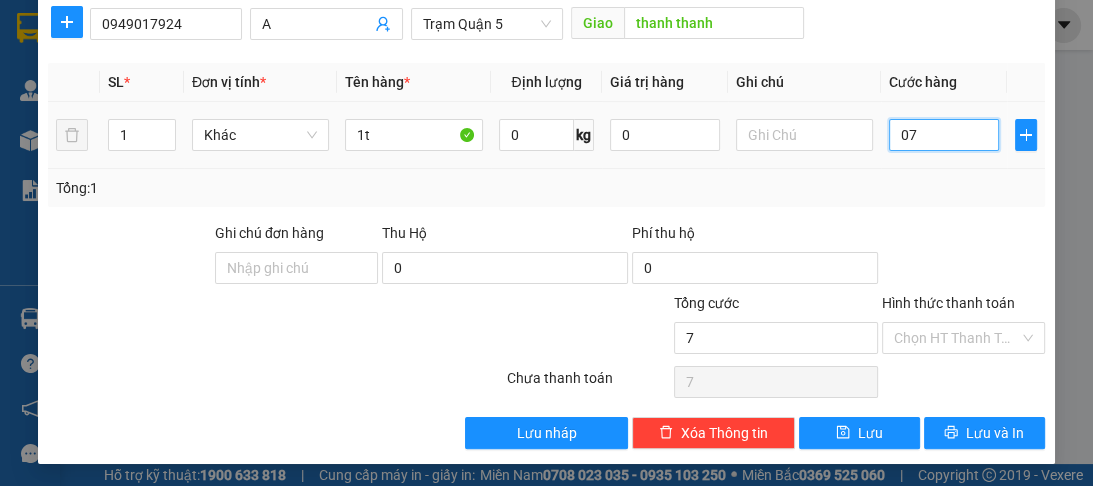 type on "0" 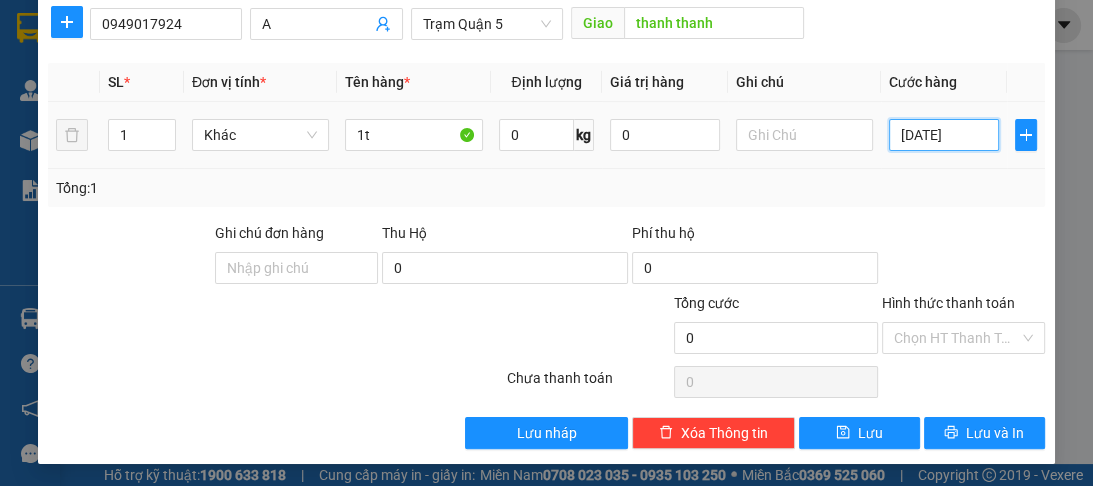 type on "7" 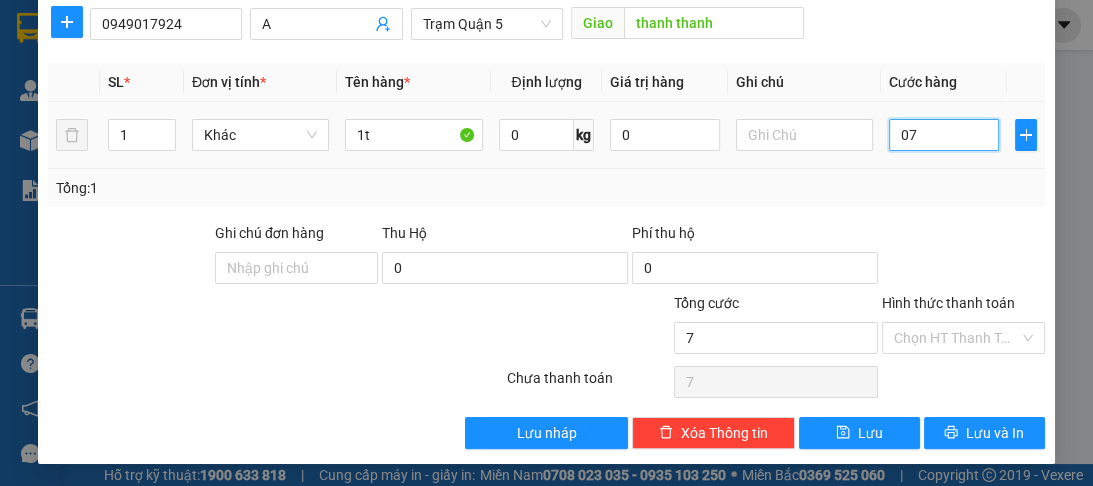 type on "70" 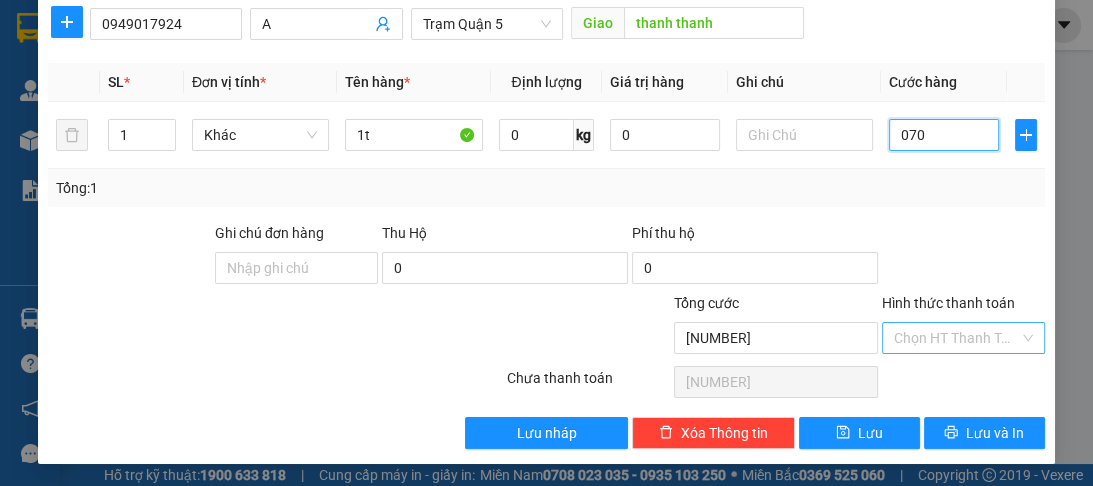 type on "070" 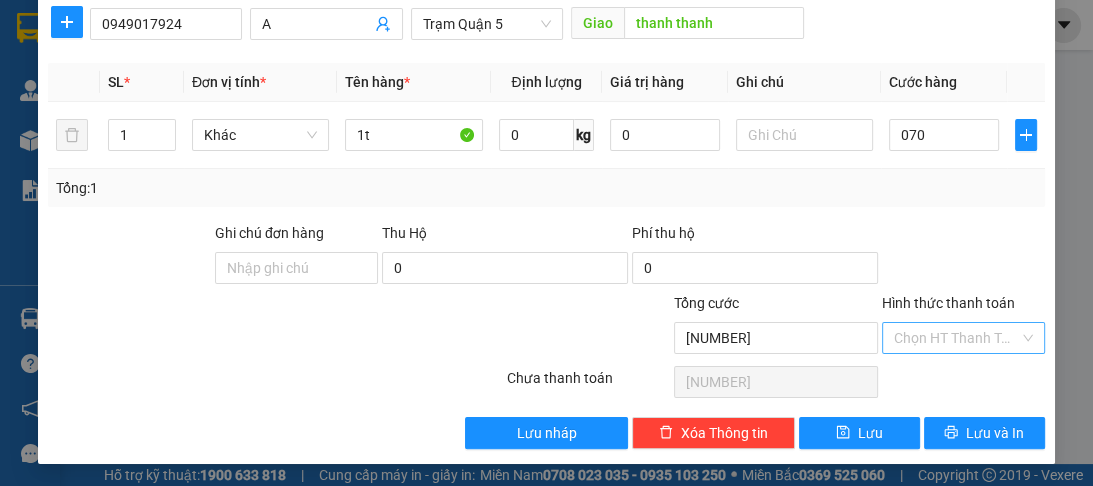 type on "70.000" 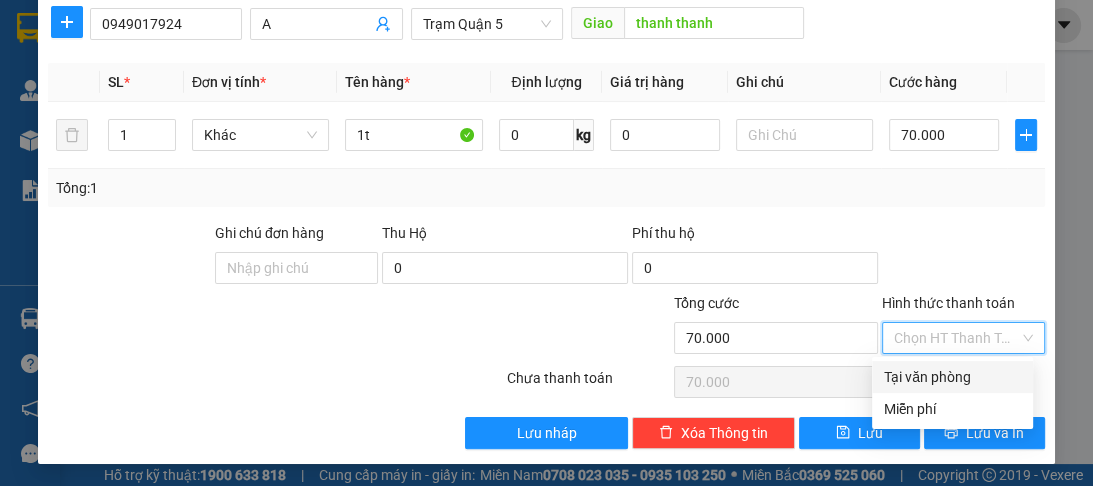 click on "Hình thức thanh toán" at bounding box center (956, 338) 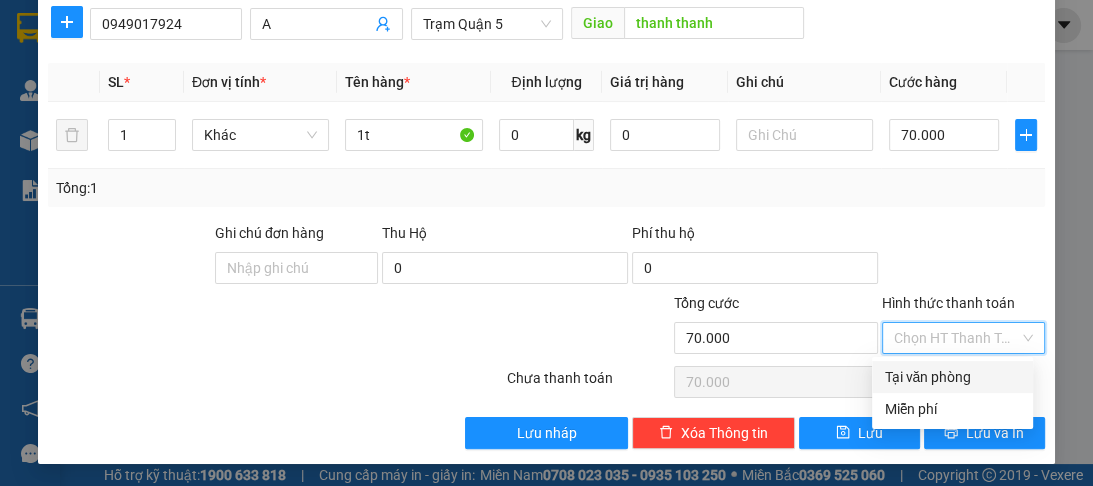 click on "Tại văn phòng" at bounding box center (952, 377) 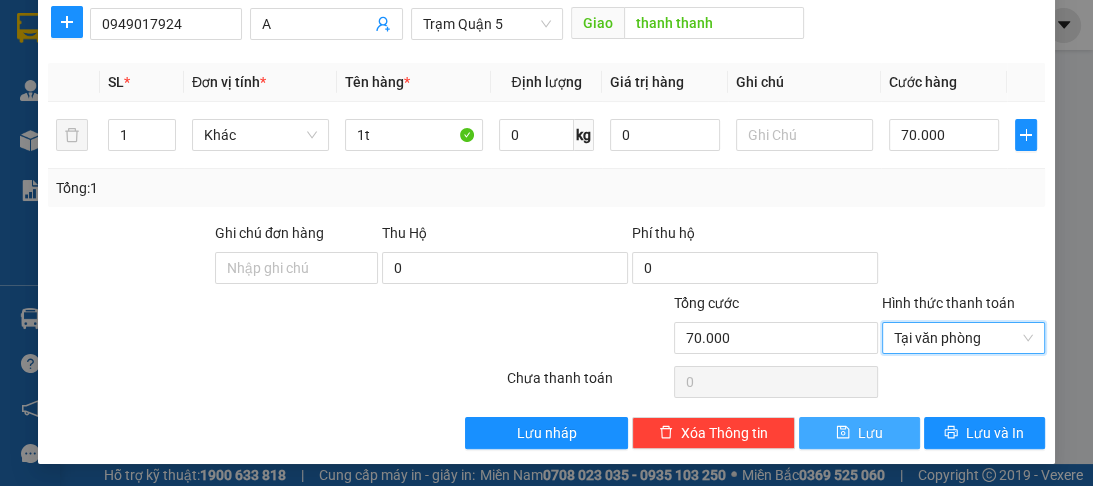 click on "Lưu" at bounding box center (859, 433) 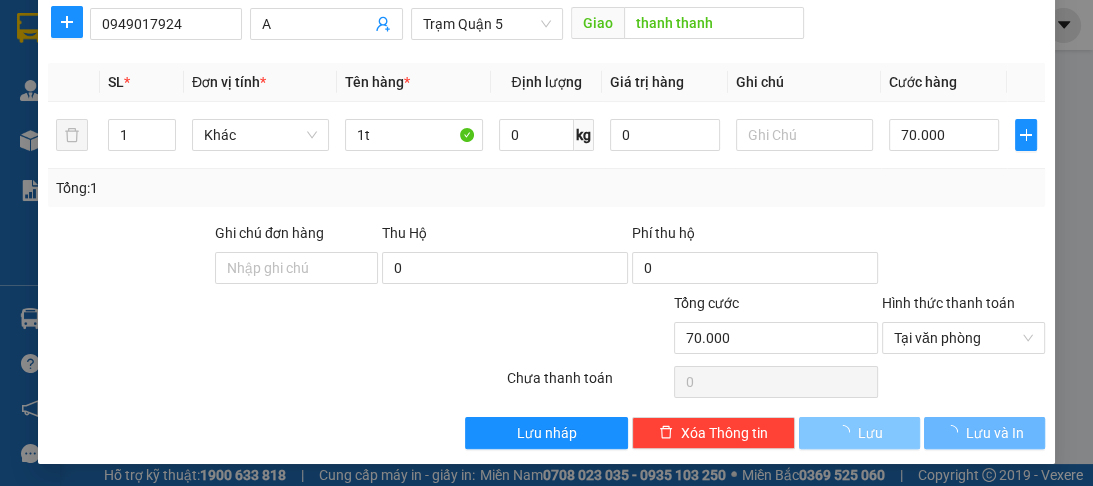 type 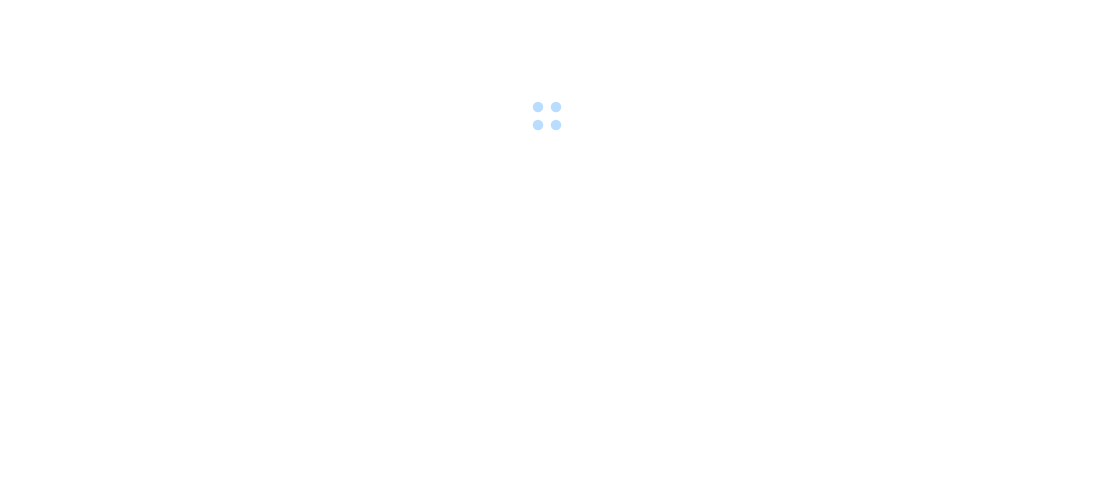 scroll, scrollTop: 0, scrollLeft: 0, axis: both 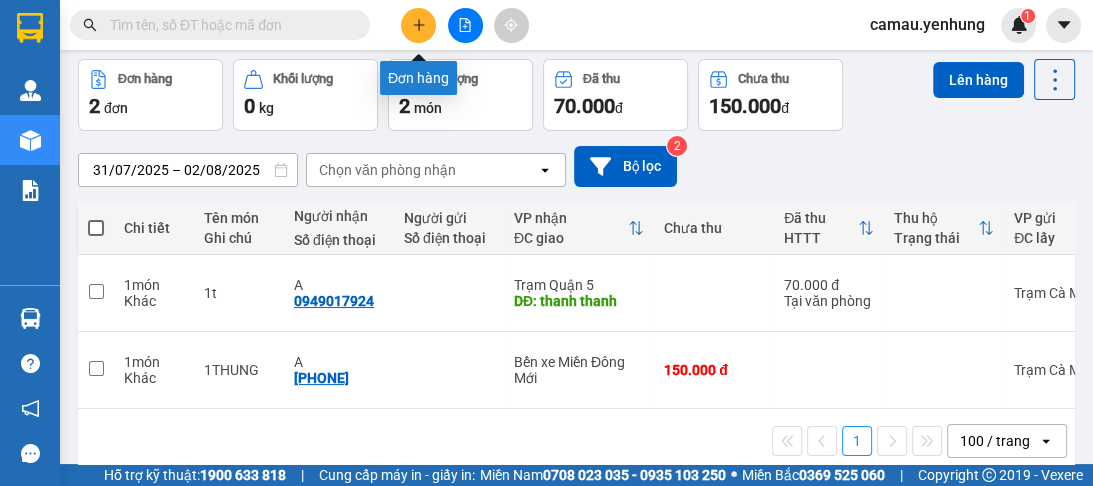 click at bounding box center (418, 25) 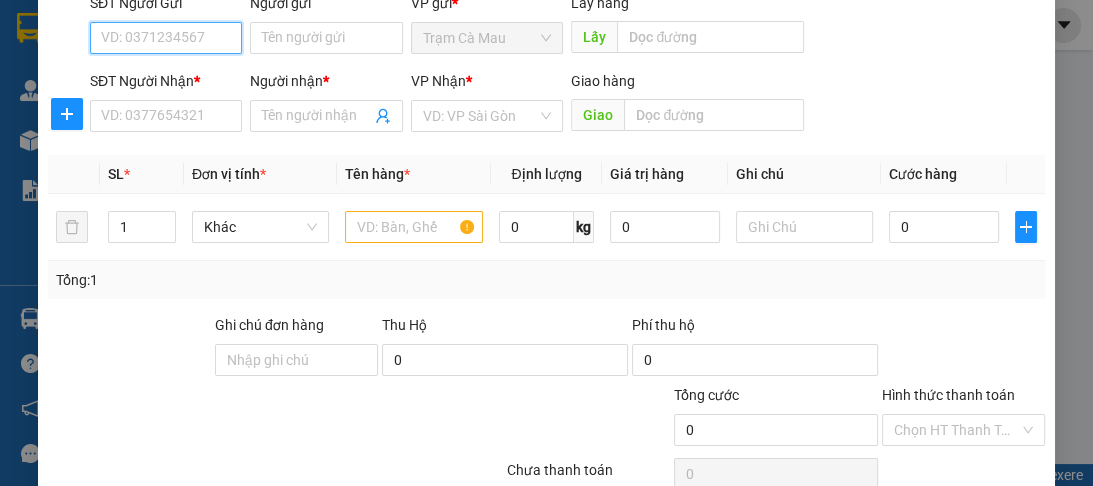 scroll, scrollTop: 240, scrollLeft: 0, axis: vertical 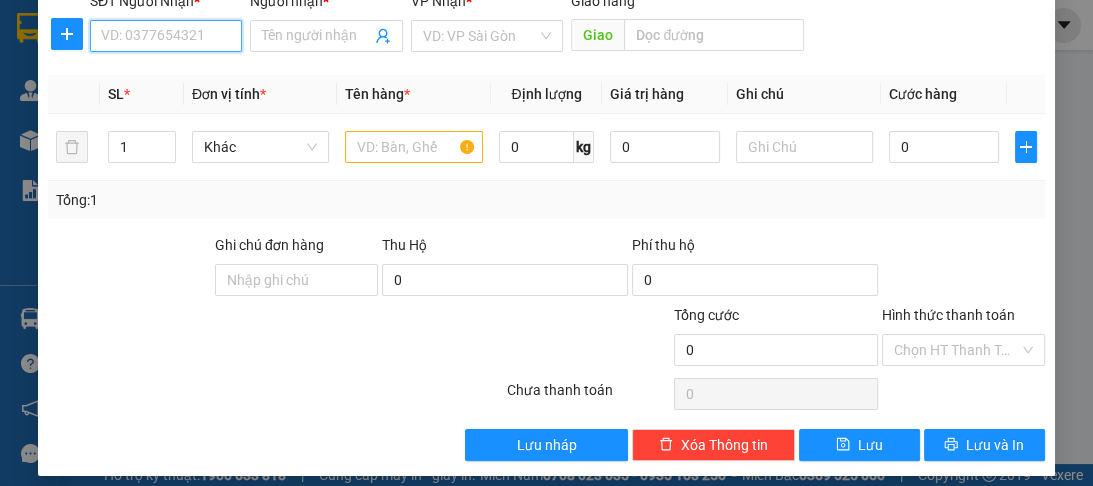 click on "SĐT Người Nhận  *" at bounding box center (166, 36) 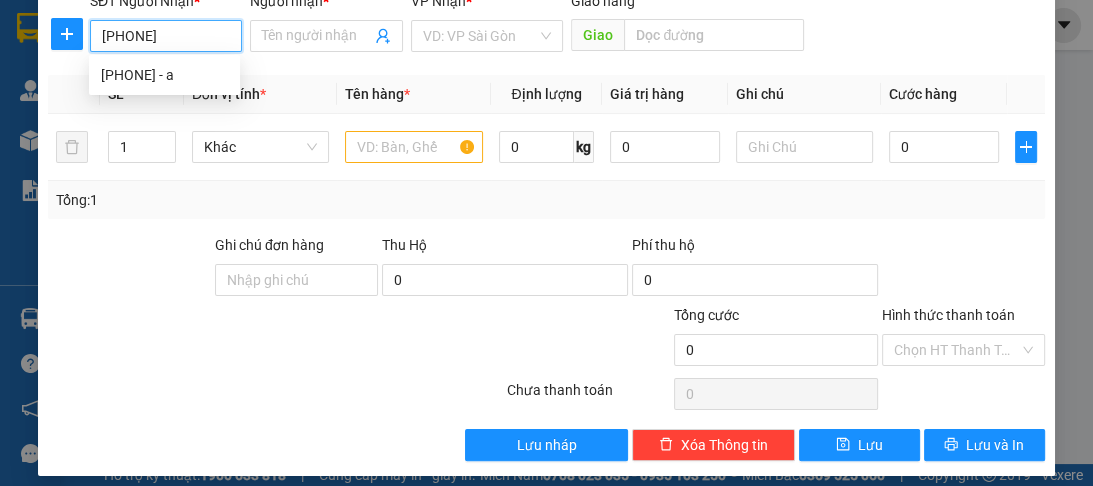 type on "[PHONE]" 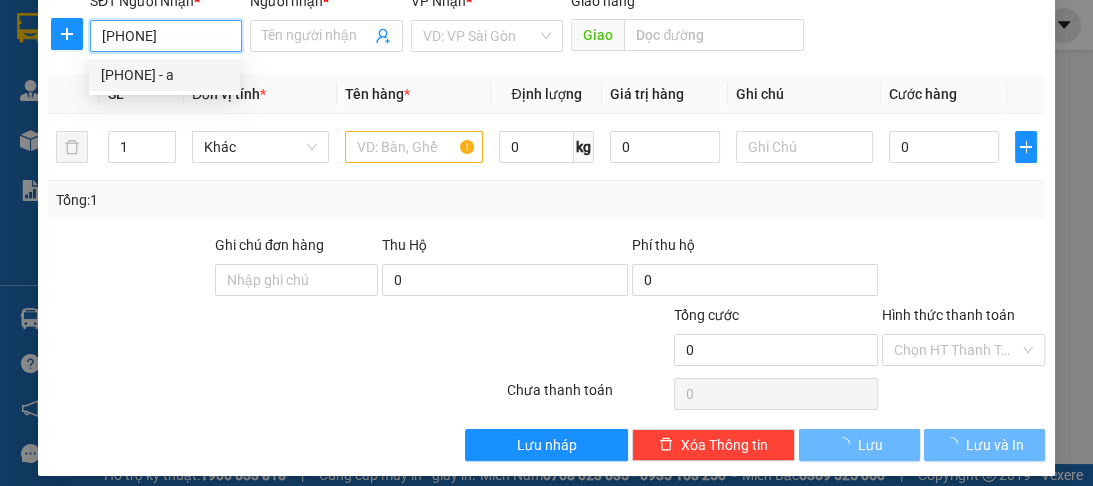 scroll, scrollTop: 252, scrollLeft: 0, axis: vertical 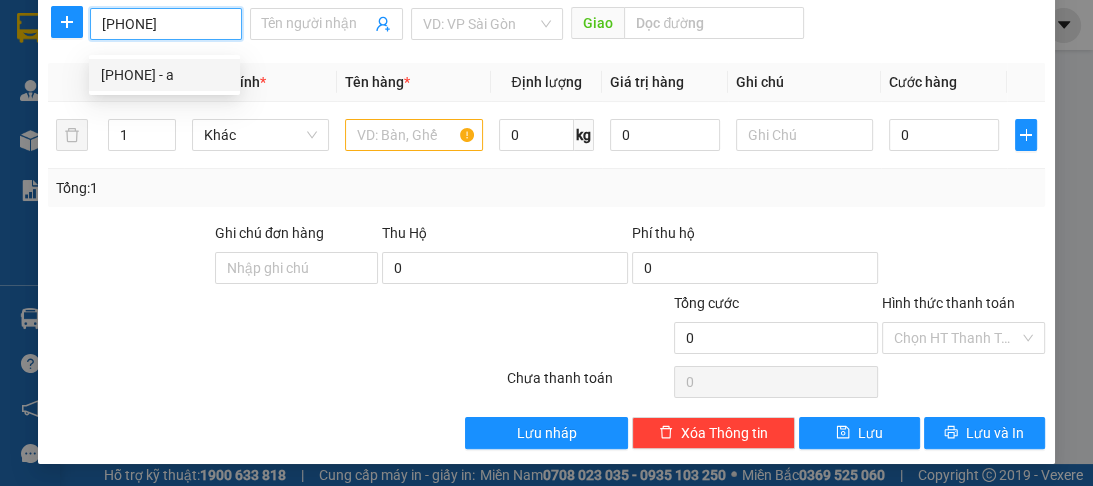 click on "[PHONE] - a" at bounding box center [164, 75] 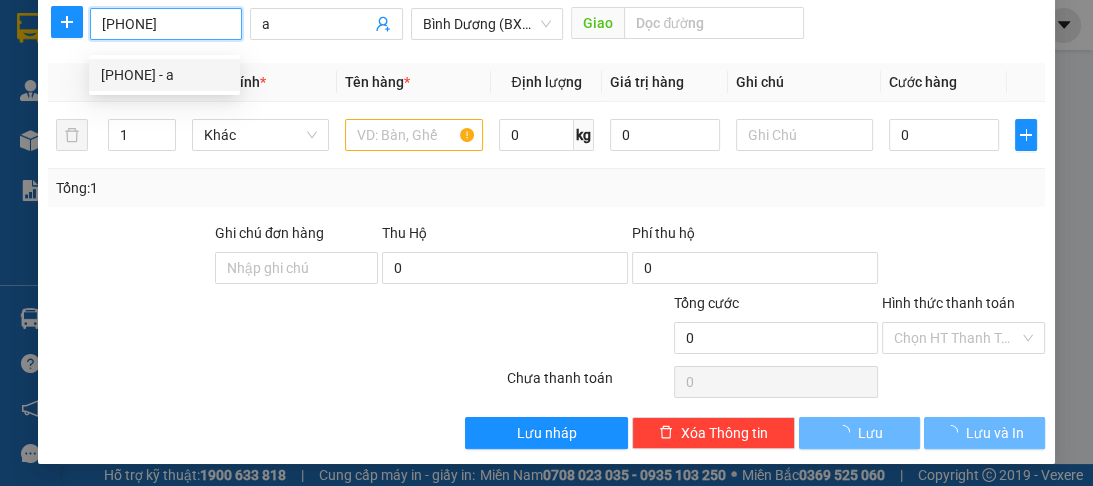 type on "150.000" 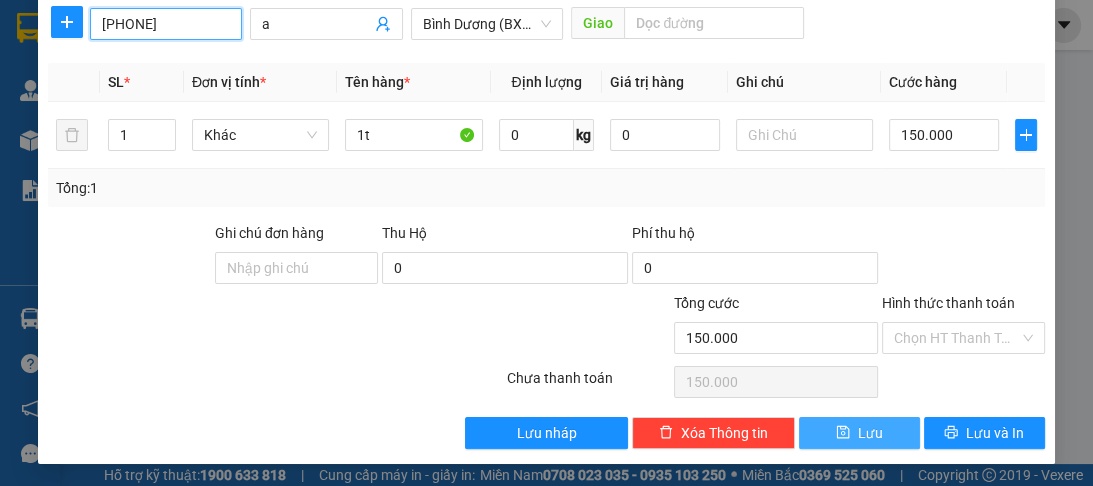 type on "[PHONE]" 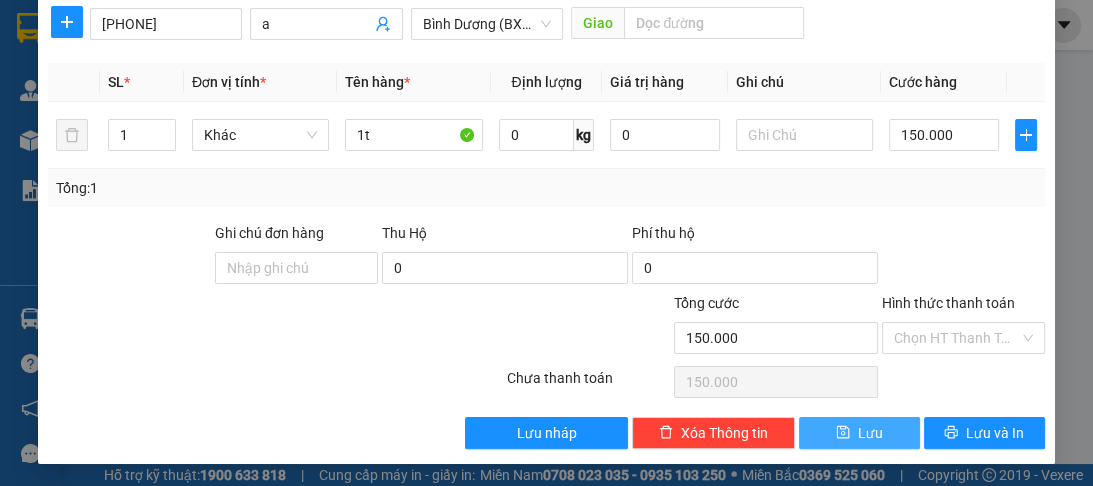 click on "Lưu" at bounding box center [870, 433] 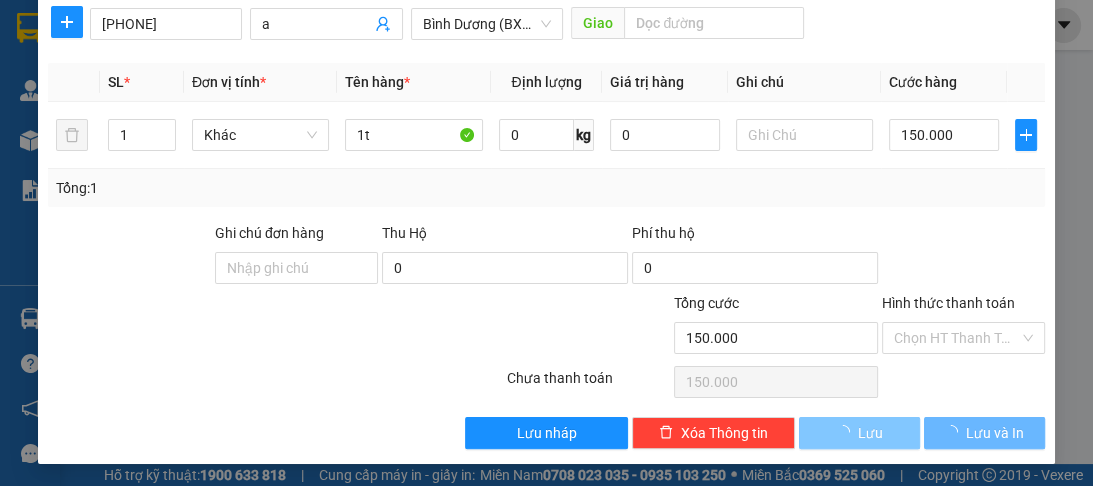 type 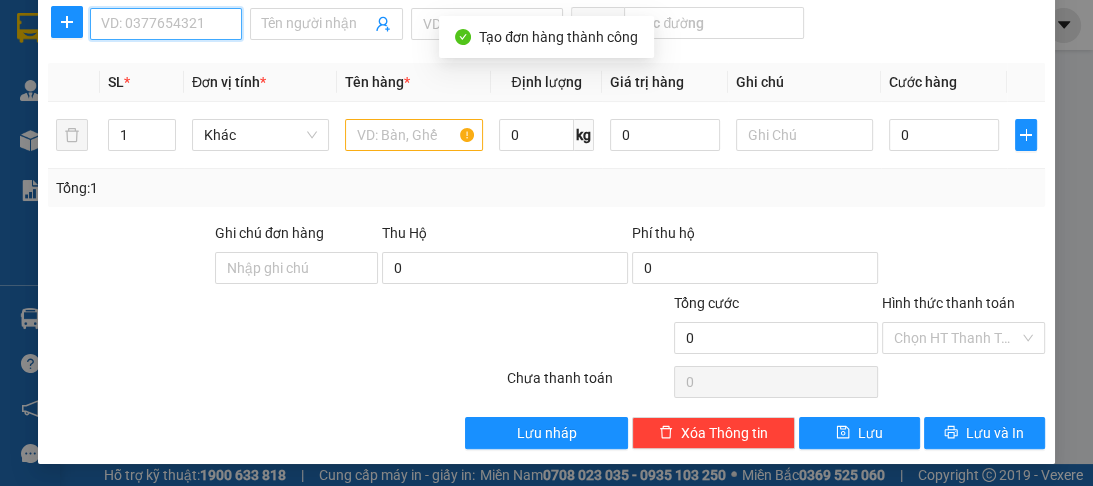 click on "SĐT Người Nhận  *" at bounding box center (166, 24) 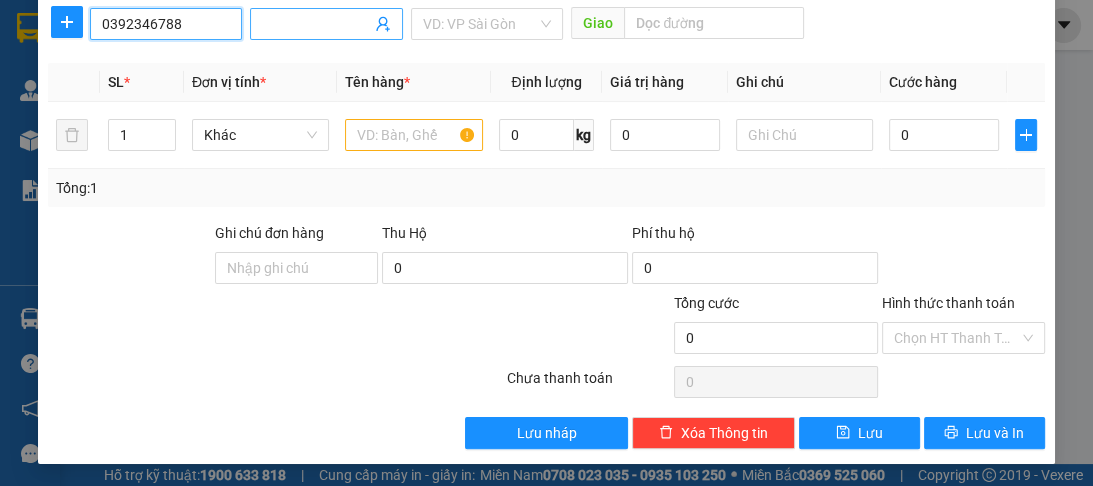 type on "0392346788" 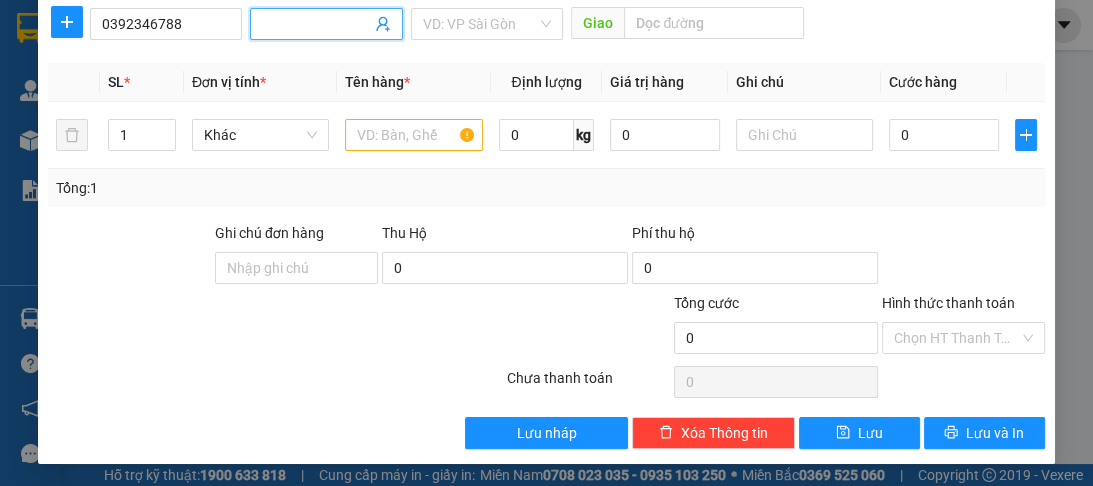 click at bounding box center [326, 24] 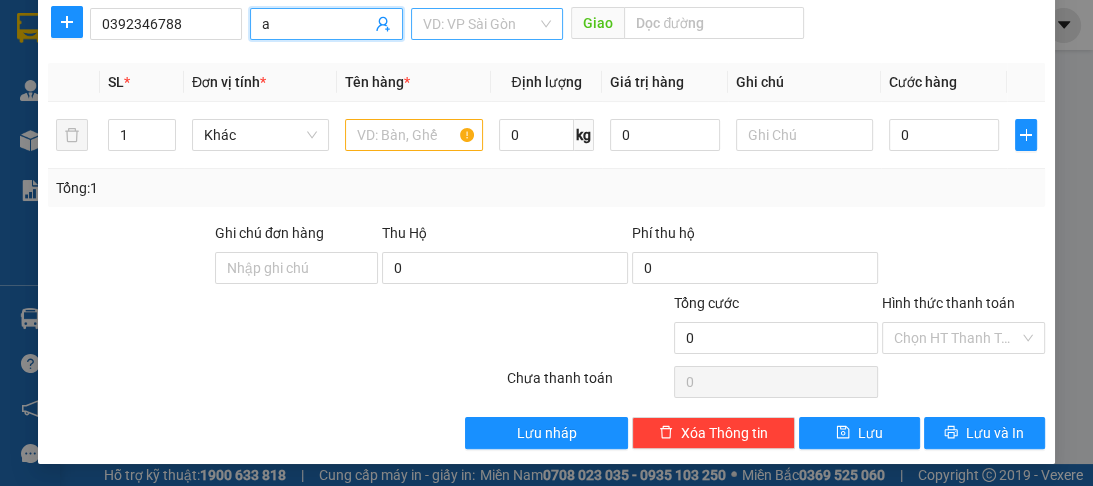 type on "a" 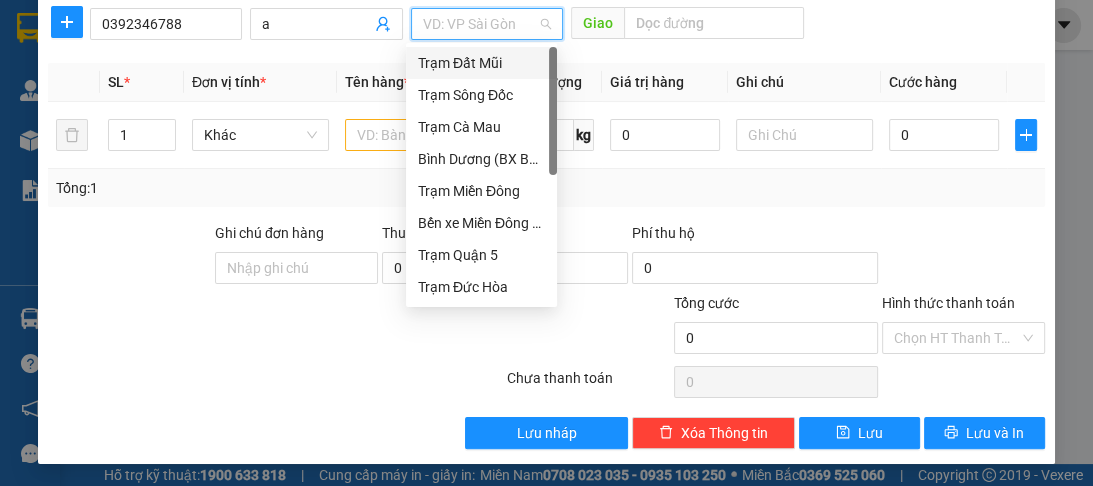 click at bounding box center (480, 24) 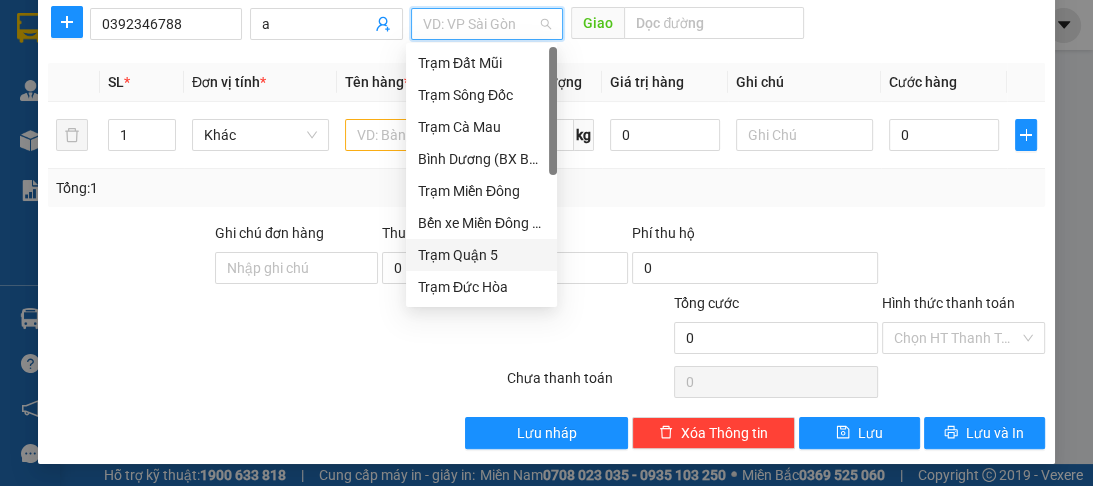 click on "Trạm Quận 5" at bounding box center (481, 255) 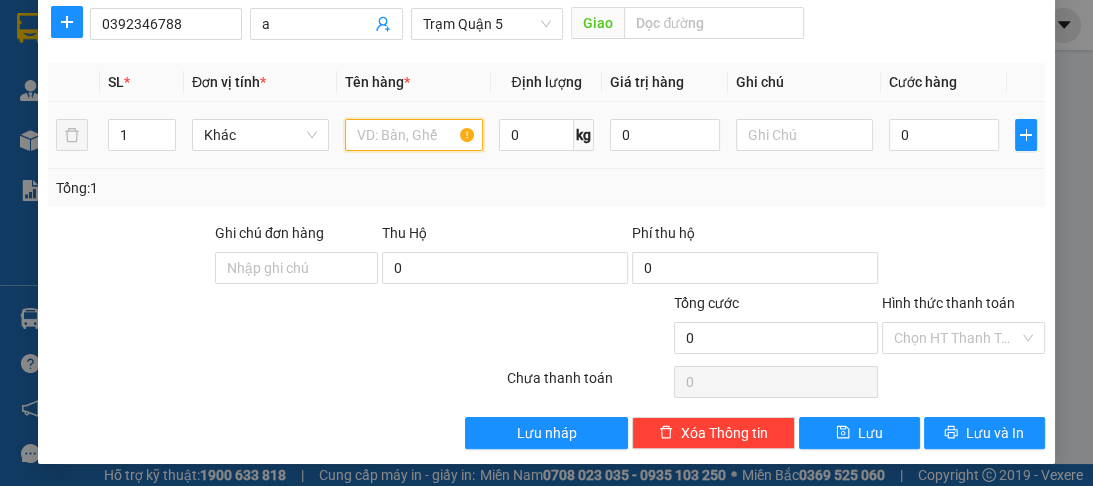 click at bounding box center (413, 135) 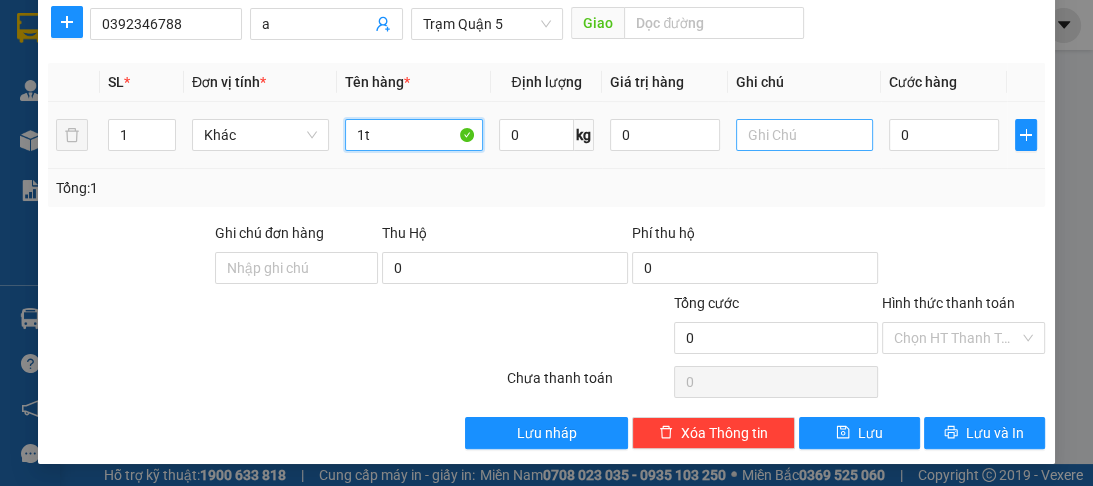 type on "1t" 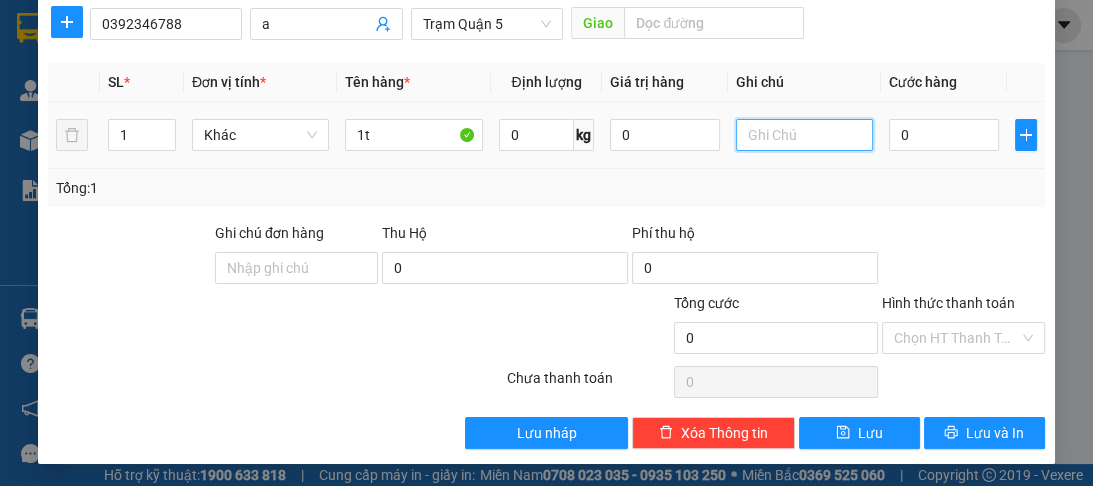 click at bounding box center [804, 135] 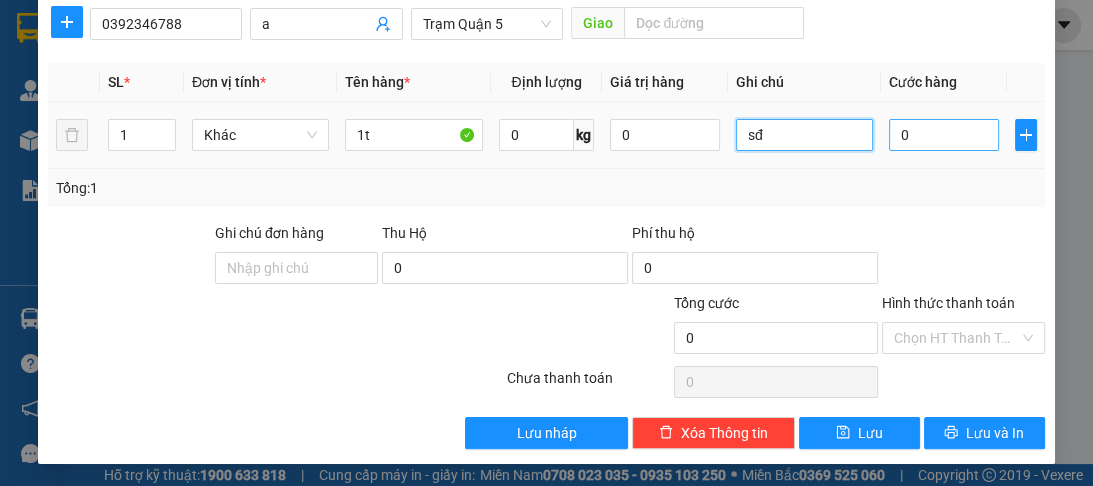 type on "sđ" 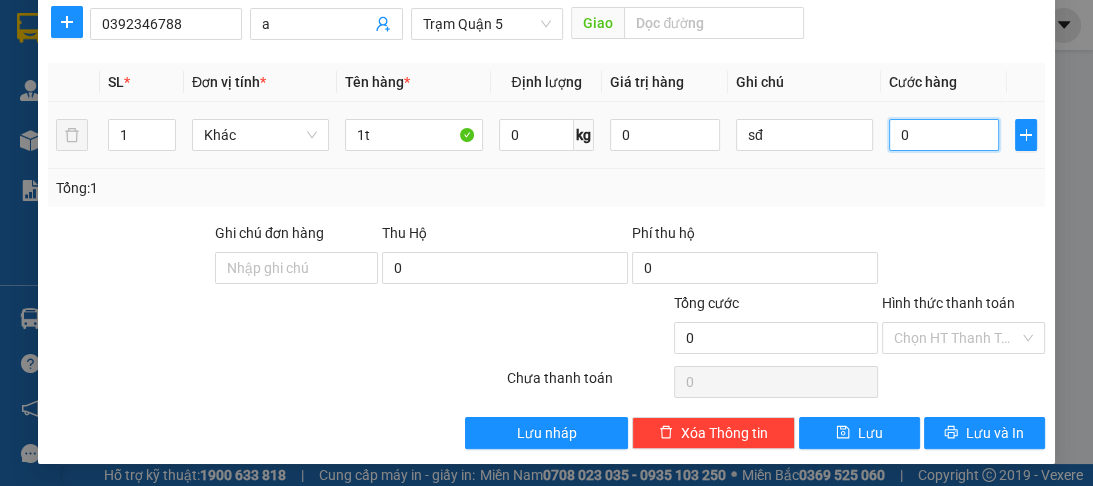 click on "0" at bounding box center [944, 135] 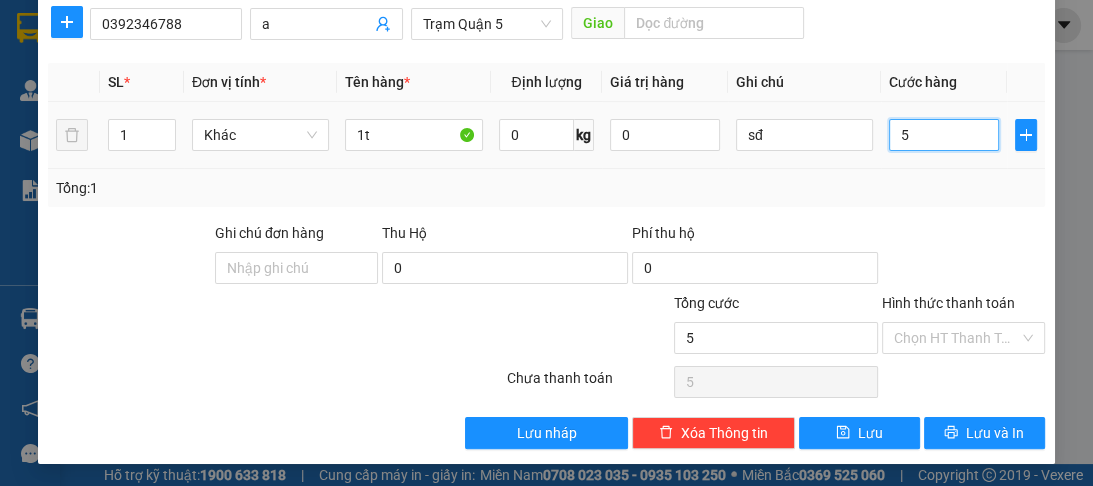 type on "50" 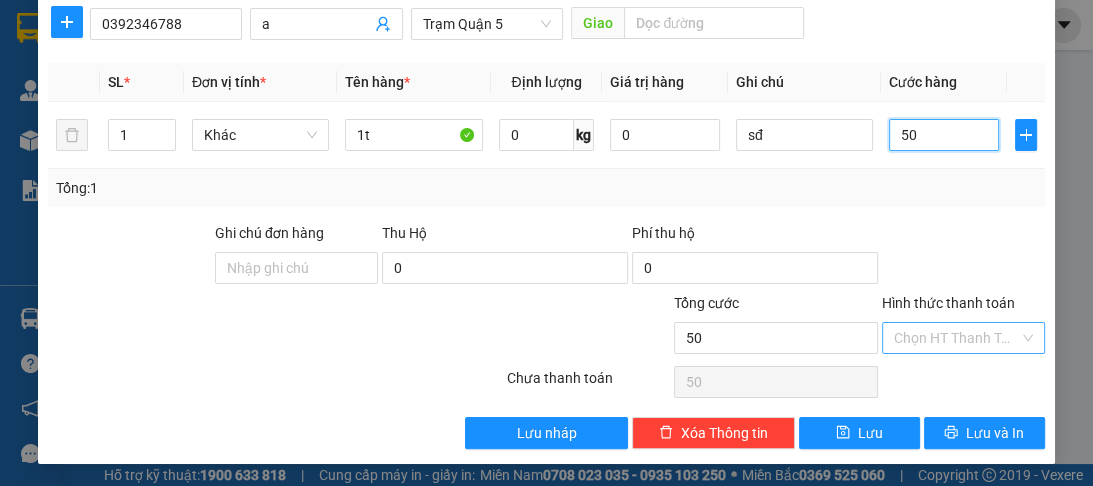 type on "50" 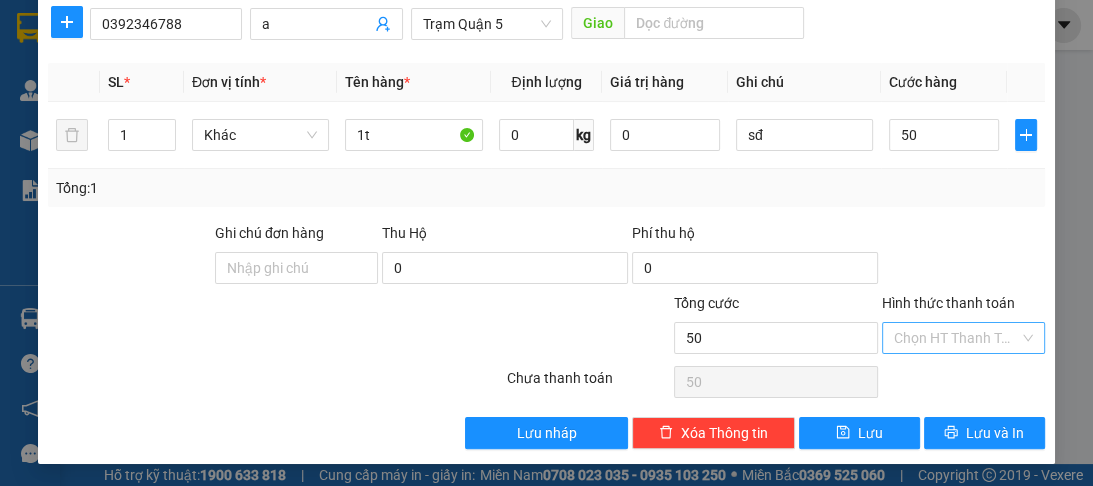 type on "50.000" 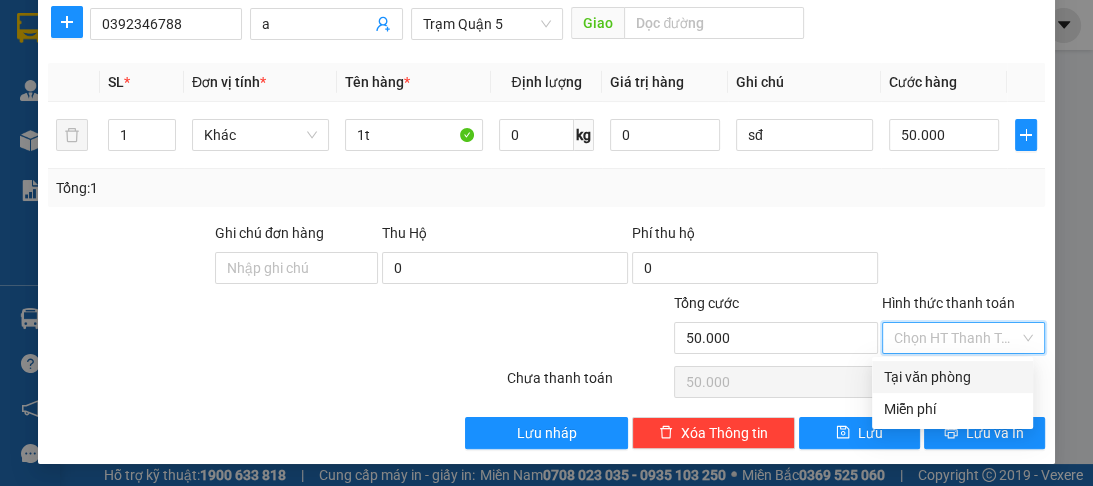 click on "Hình thức thanh toán" at bounding box center (956, 338) 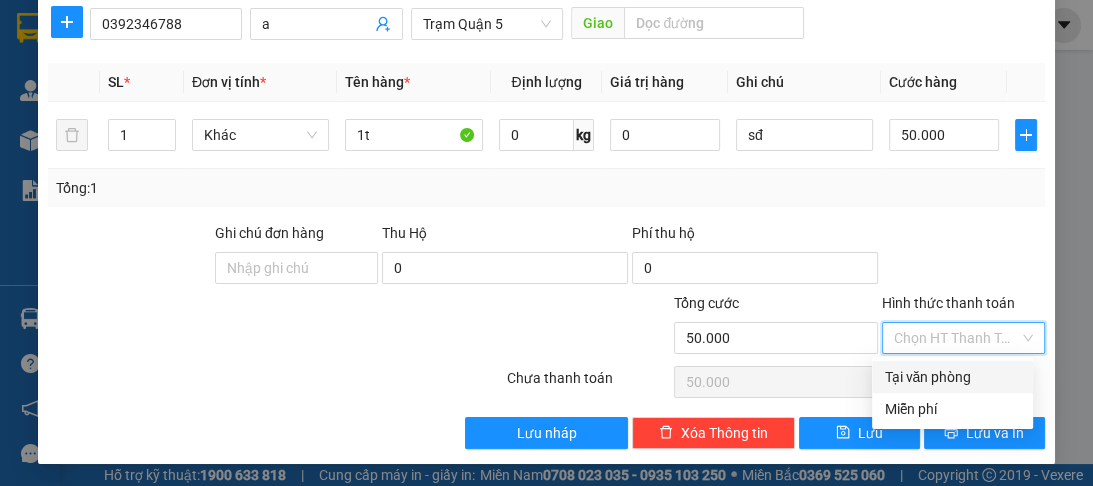 drag, startPoint x: 899, startPoint y: 377, endPoint x: 879, endPoint y: 408, distance: 36.891735 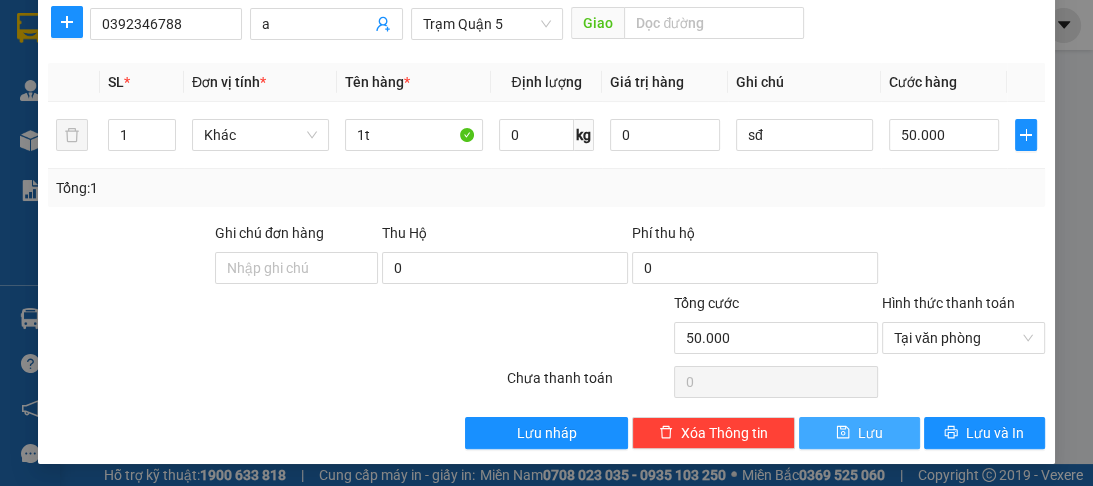 click on "Lưu" at bounding box center (870, 433) 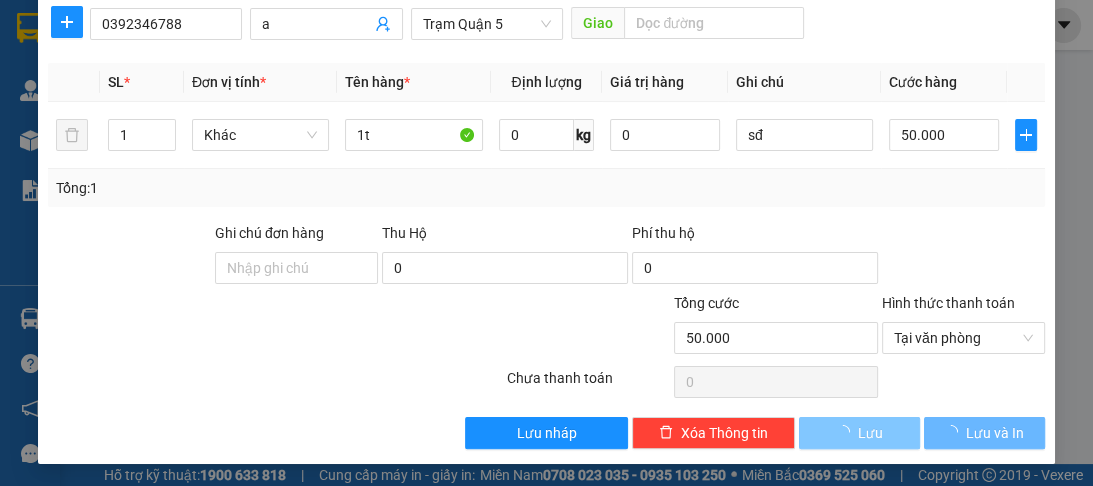 type 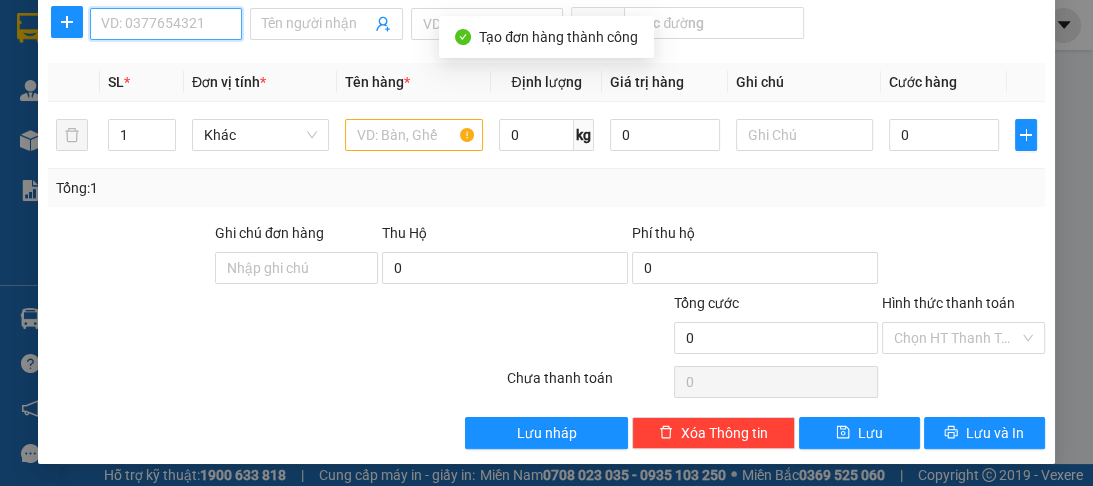 click on "SĐT Người Nhận  *" at bounding box center (166, 24) 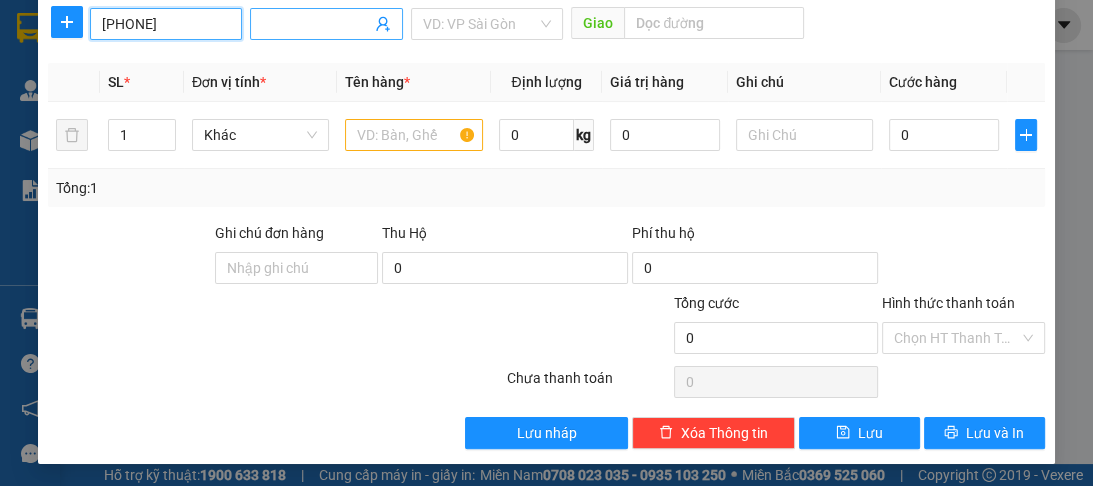 type on "[PHONE]" 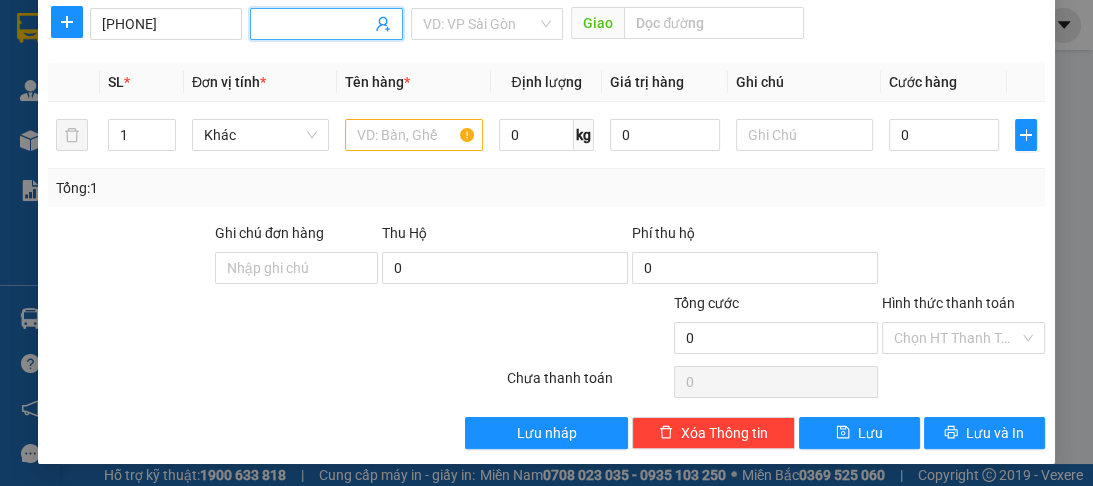 click on "Người nhận  *" at bounding box center (316, 24) 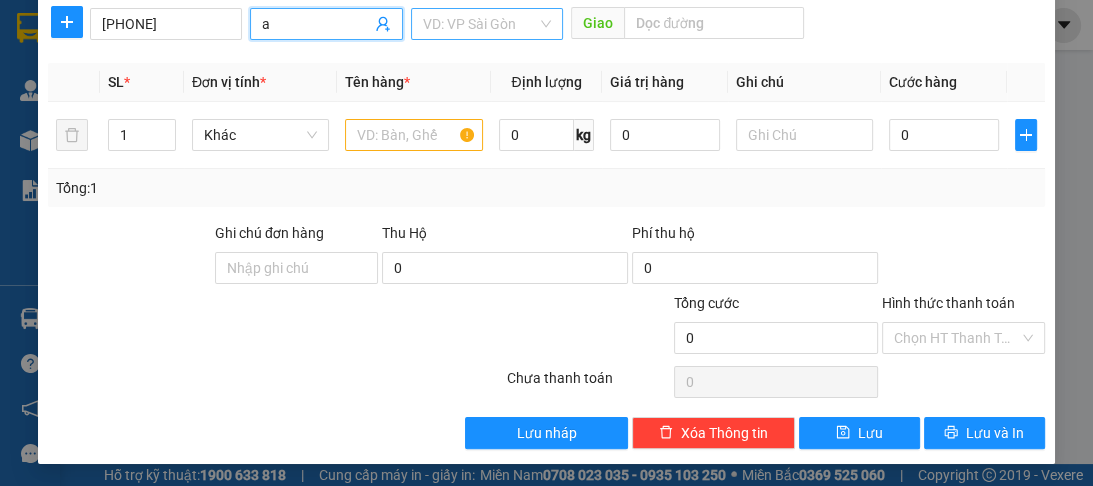 type on "a" 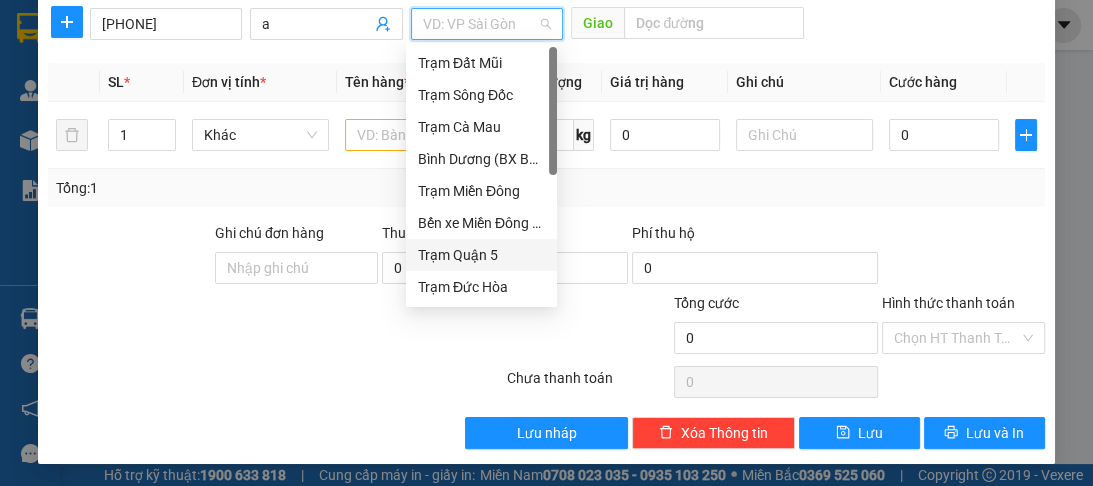 click at bounding box center (480, 24) 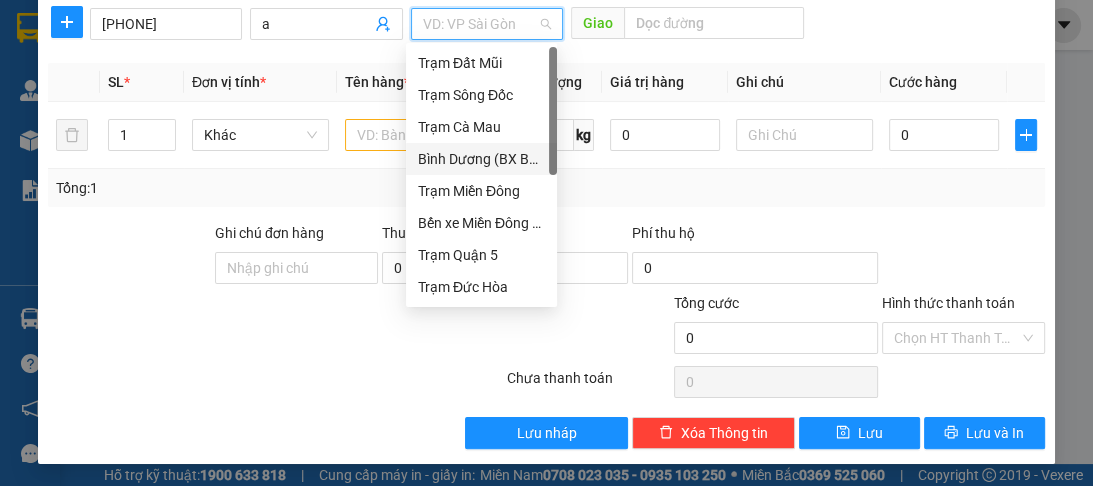 click on "Bình Dương (BX Bàu Bàng)" at bounding box center [481, 159] 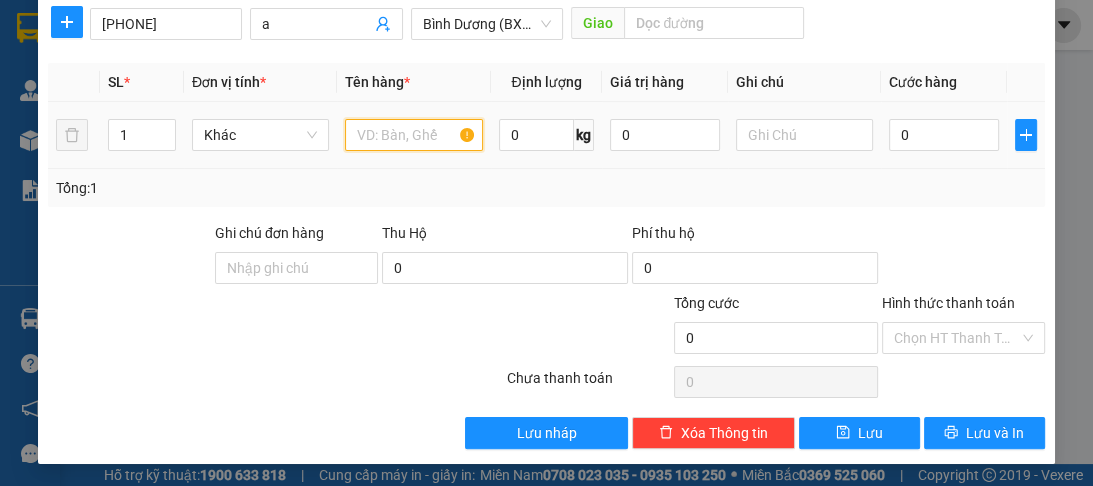click at bounding box center [413, 135] 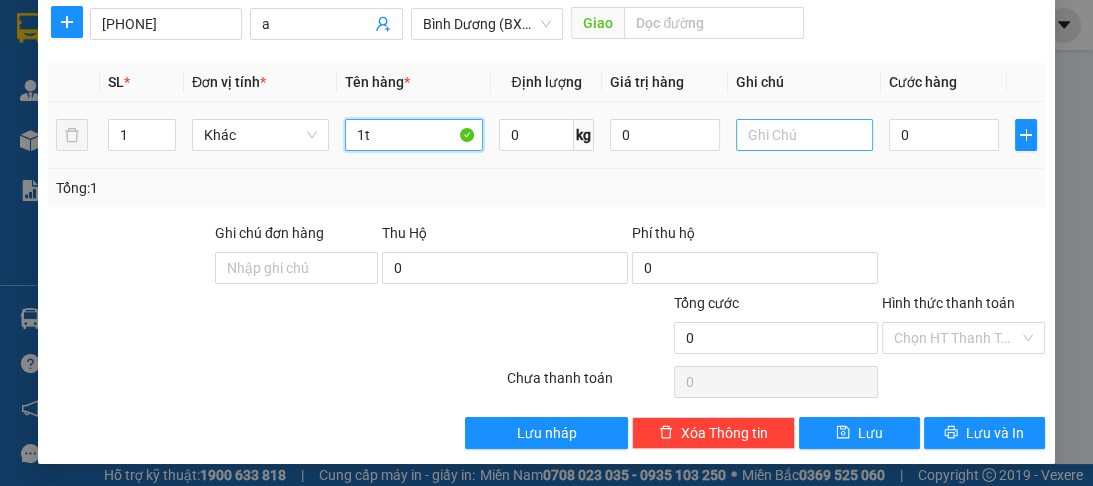 type on "1t" 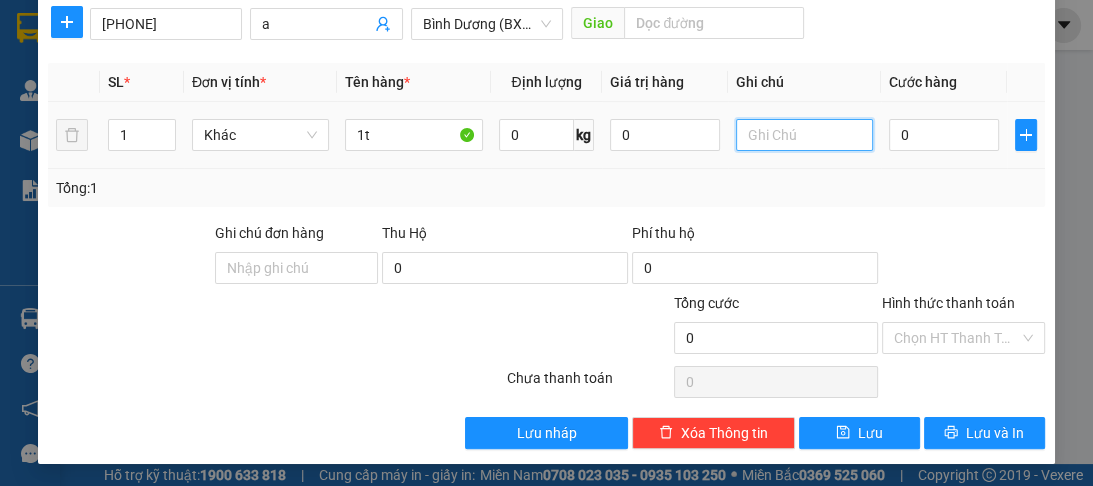 click at bounding box center (804, 135) 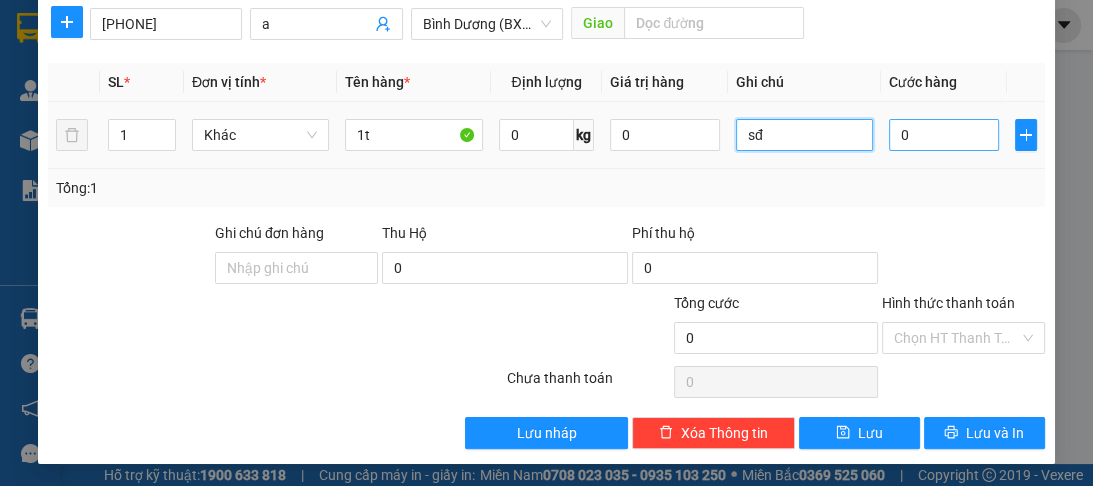 type on "sđ" 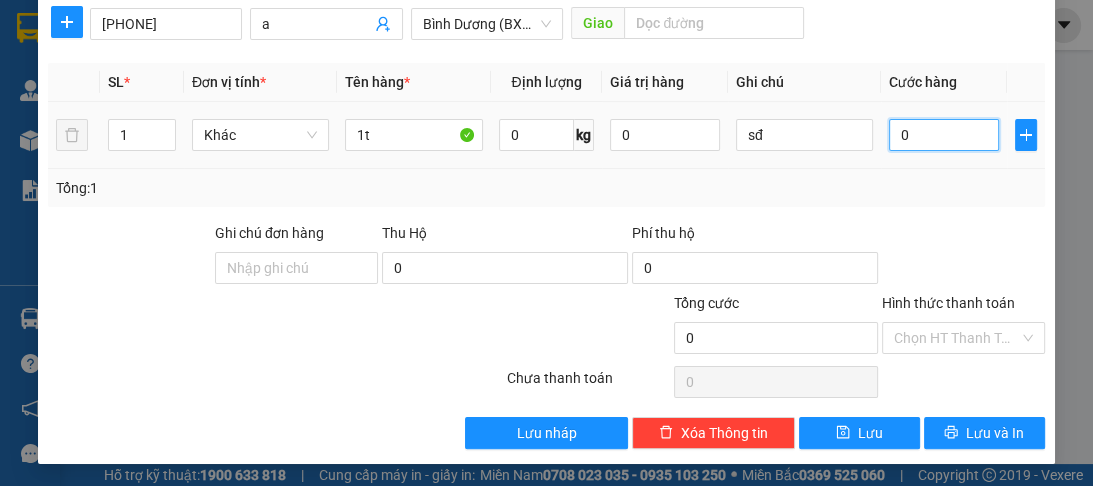 click on "0" at bounding box center [944, 135] 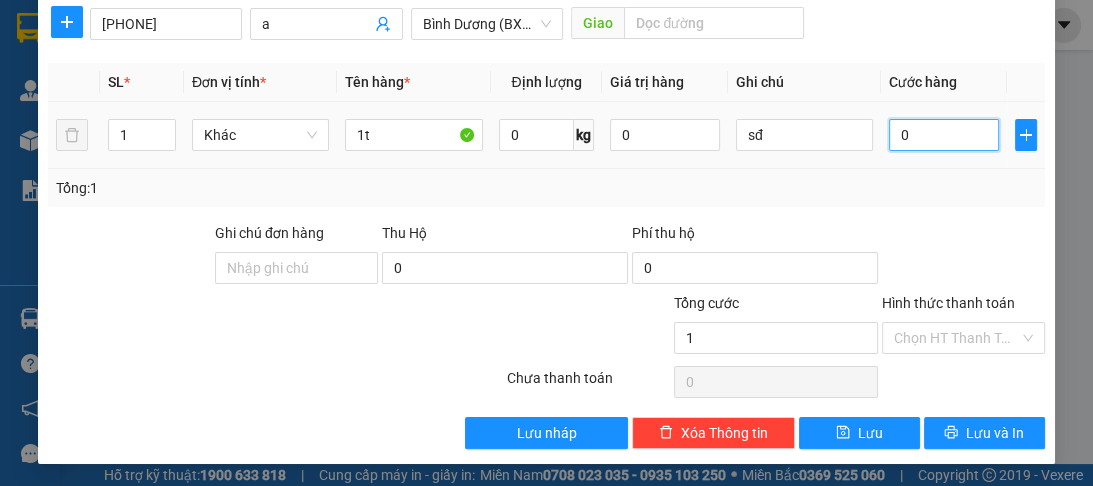 type on "1" 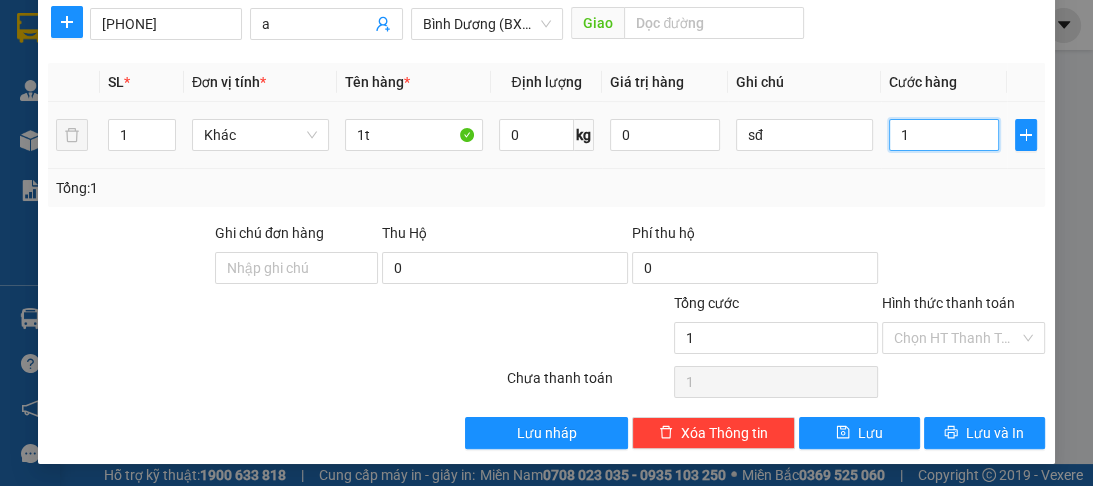 type on "10" 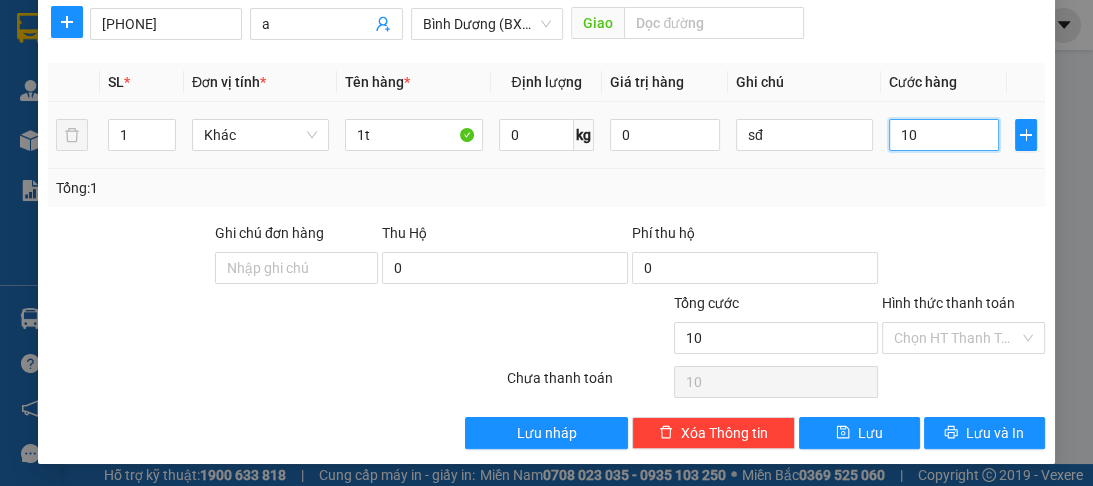 type on "100" 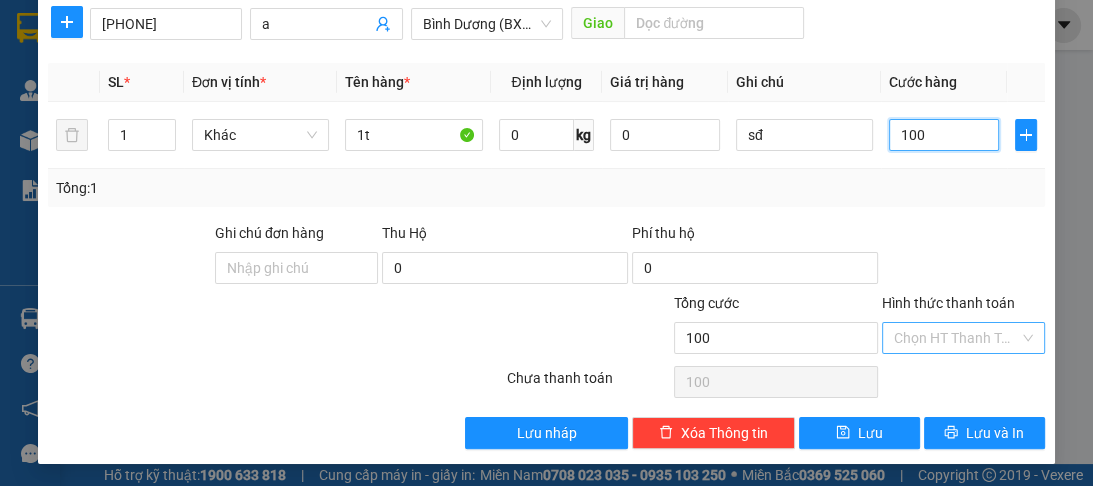 type on "100" 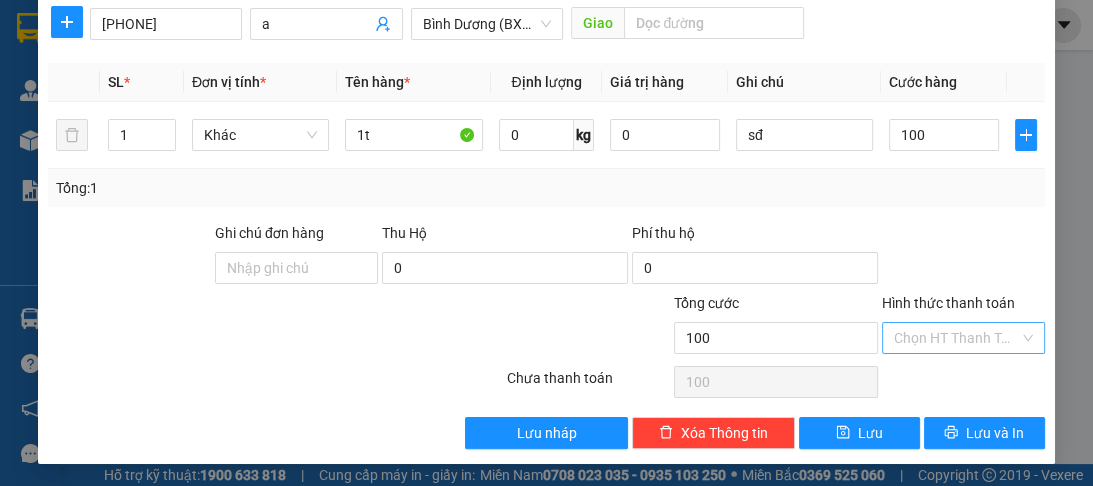 type on "100.000" 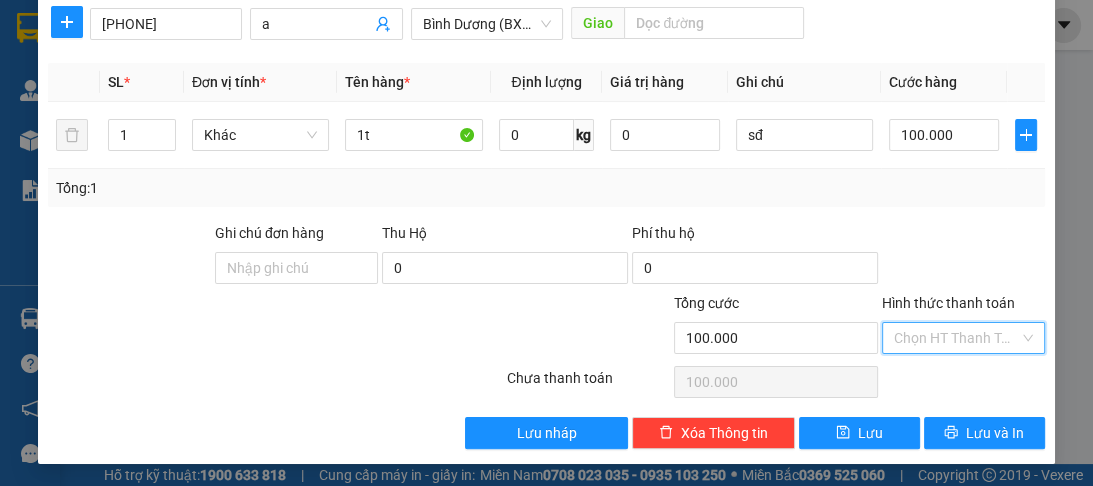 click on "Hình thức thanh toán" at bounding box center [956, 338] 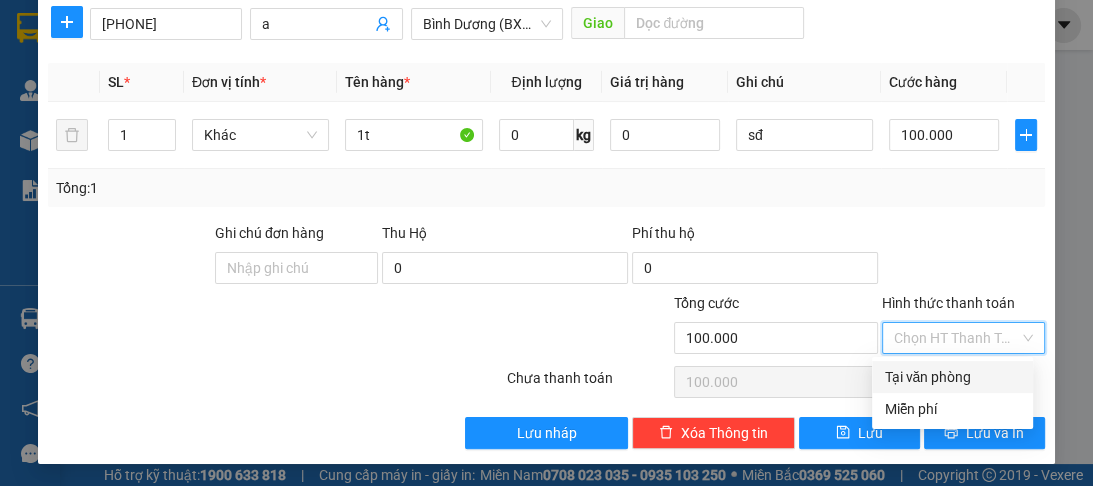 click on "Tại văn phòng" at bounding box center [952, 377] 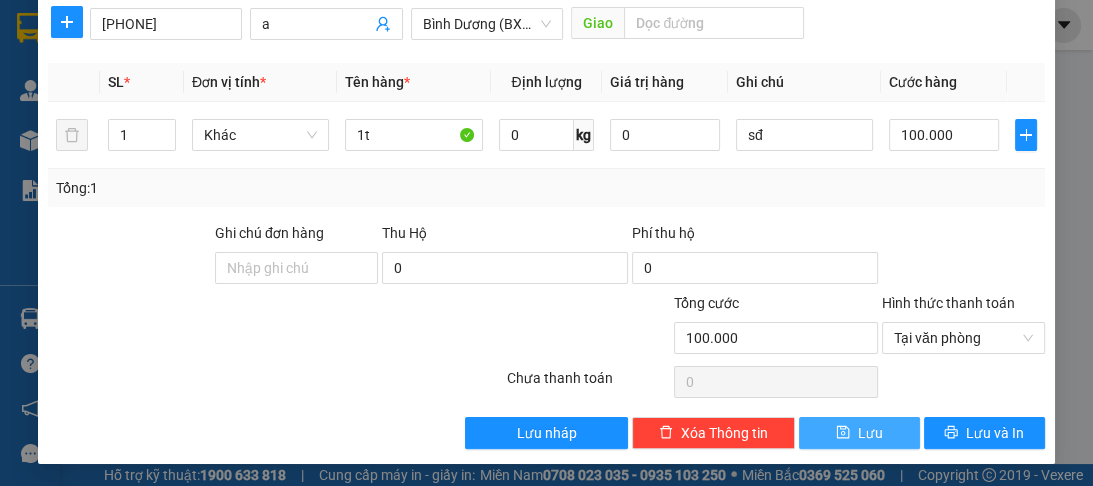click on "Lưu" at bounding box center [859, 433] 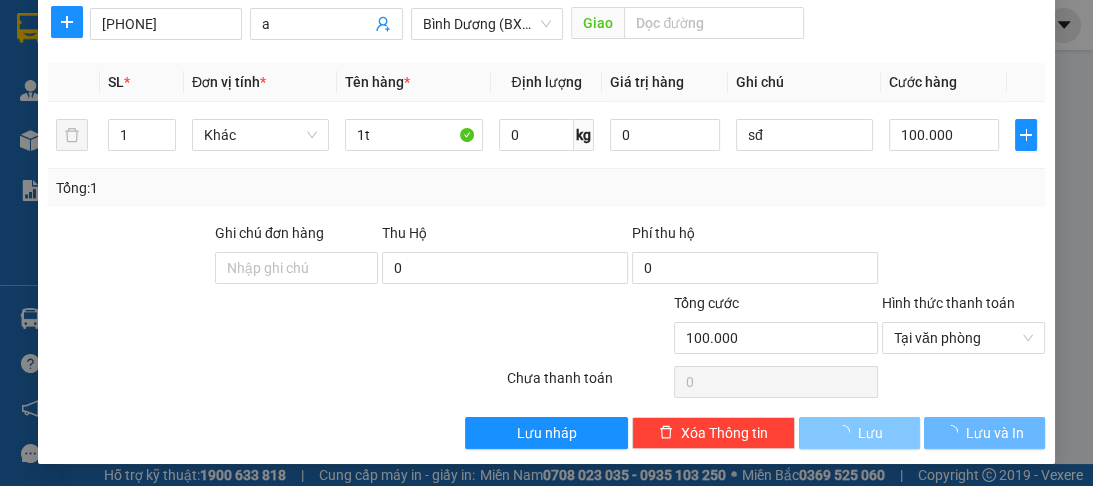 type 